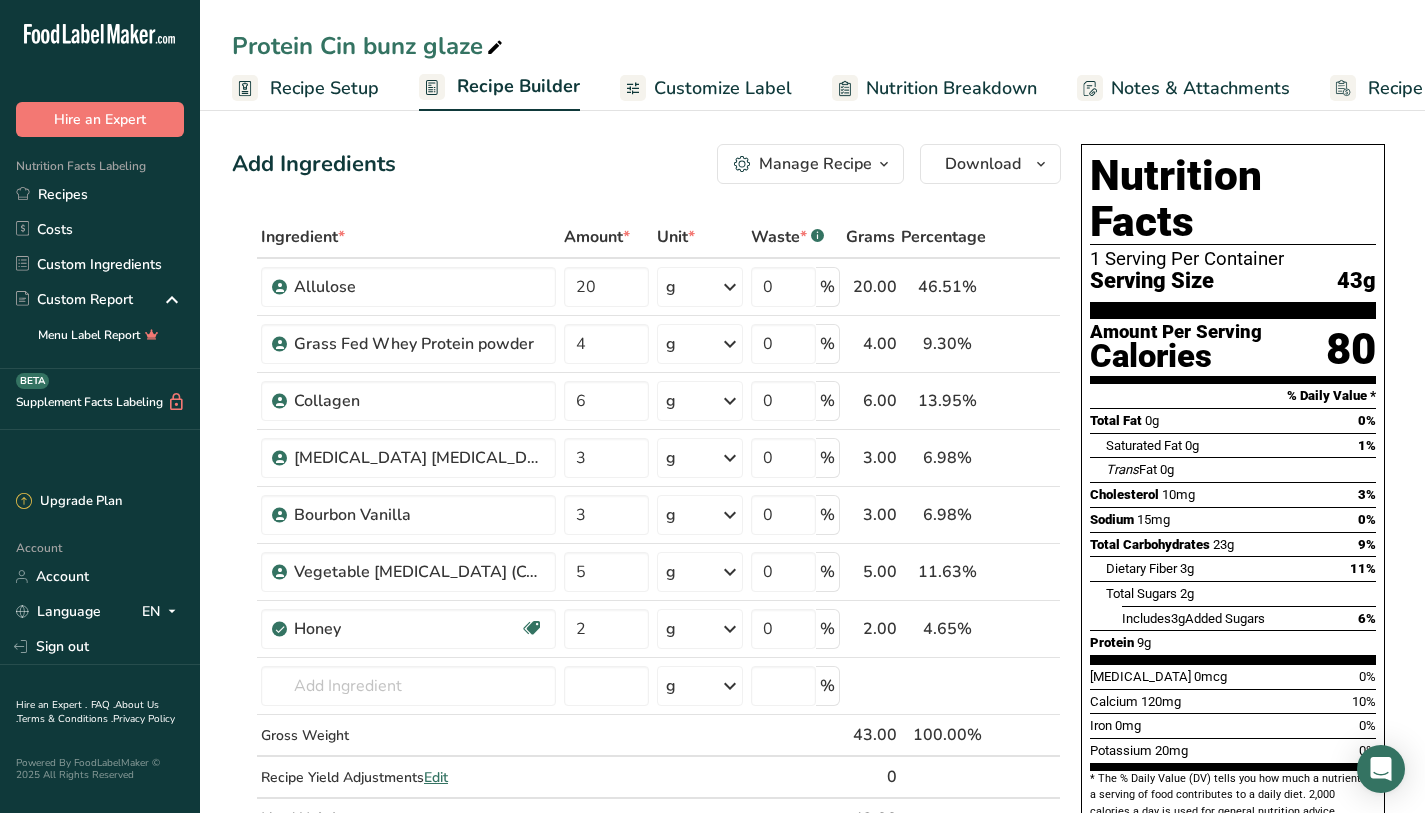 scroll, scrollTop: 509, scrollLeft: 0, axis: vertical 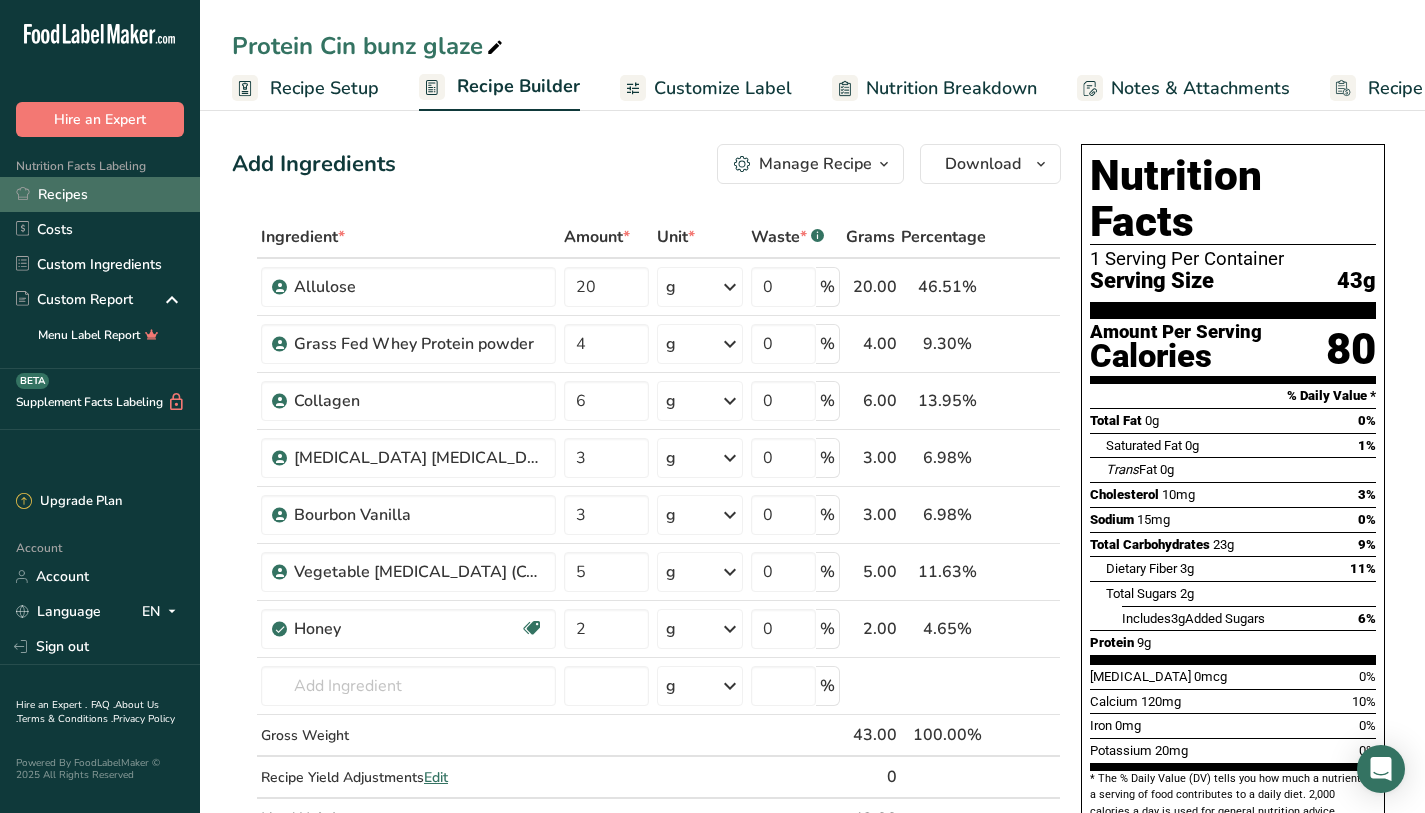click on "Recipes" at bounding box center (100, 194) 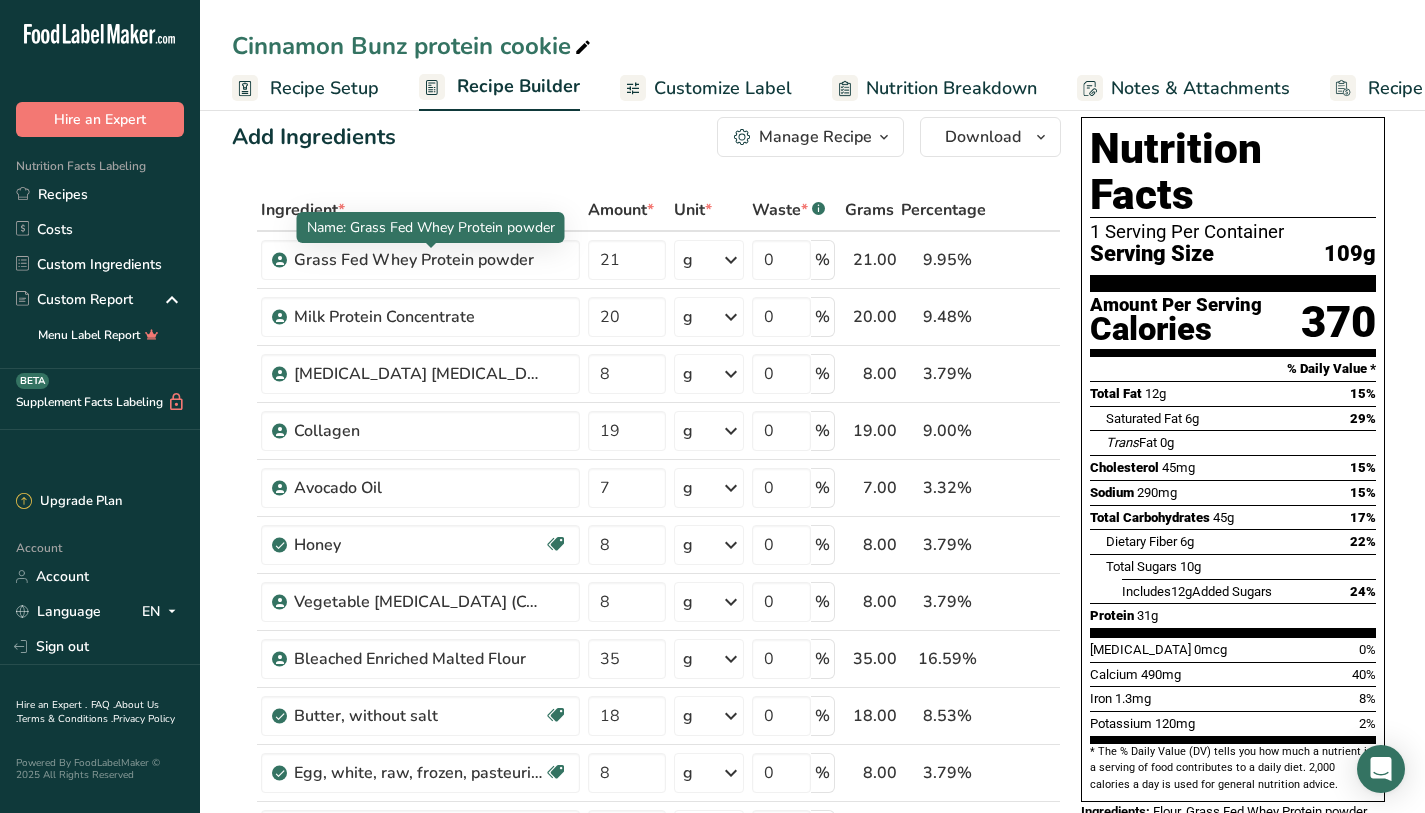 scroll, scrollTop: 320, scrollLeft: 0, axis: vertical 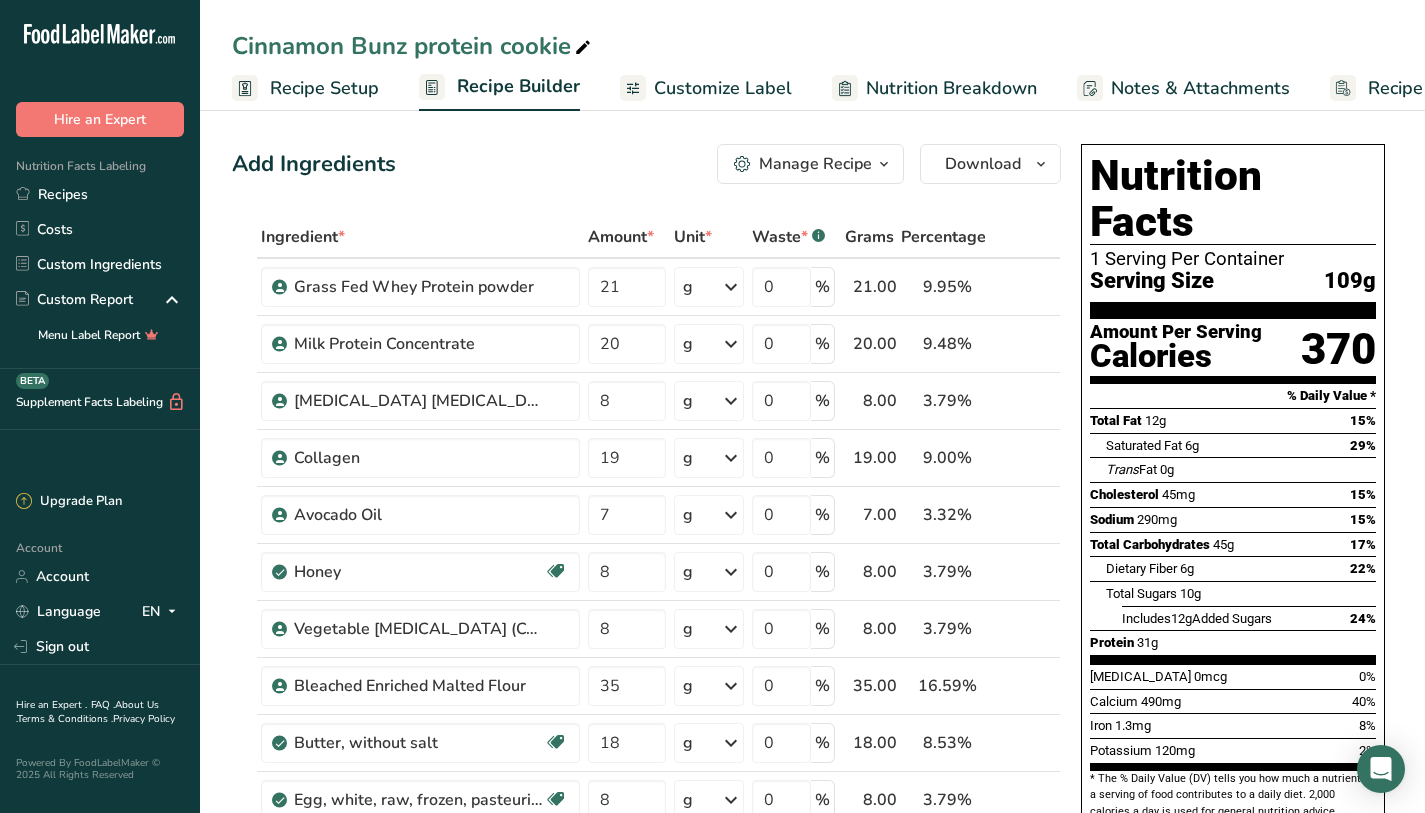 click on "Add Ingredients
Manage Recipe         Delete Recipe           Duplicate Recipe             Scale Recipe             Save as Sub-Recipe   .a-a{fill:#347362;}.b-a{fill:#fff;}                               Nutrition Breakdown                 Recipe Card
NEW
[MEDICAL_DATA] Pattern Report             Activity History
Download
Choose your preferred label style
Standard FDA label
Standard FDA label
The most common format for nutrition facts labels in compliance with the FDA's typeface, style and requirements
Tabular FDA label
A label format compliant with the FDA regulations presented in a tabular (horizontal) display.
Linear FDA label
A simple linear display for small sized packages.
Simplified FDA label" at bounding box center [646, 164] 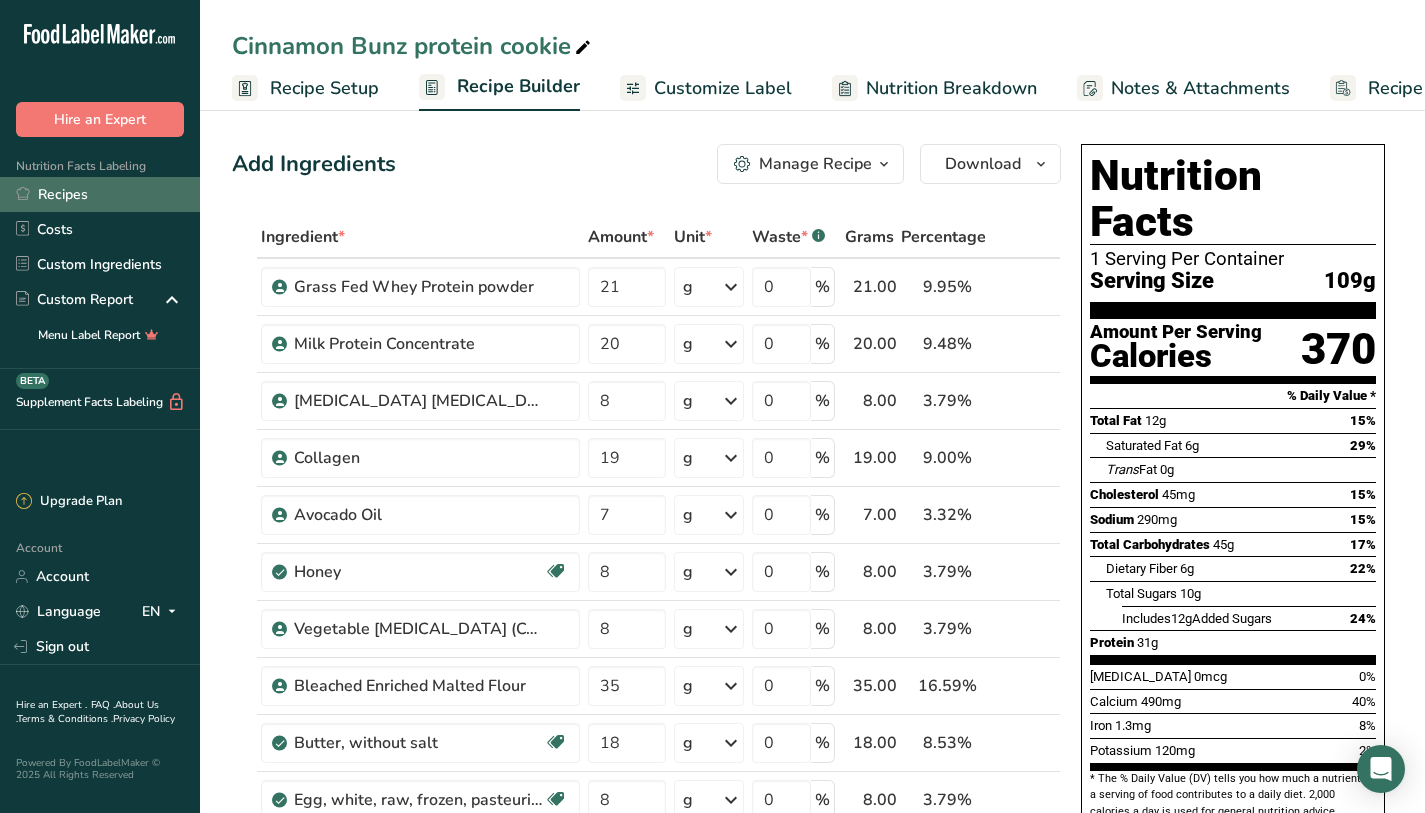 click on "Recipes" at bounding box center [100, 194] 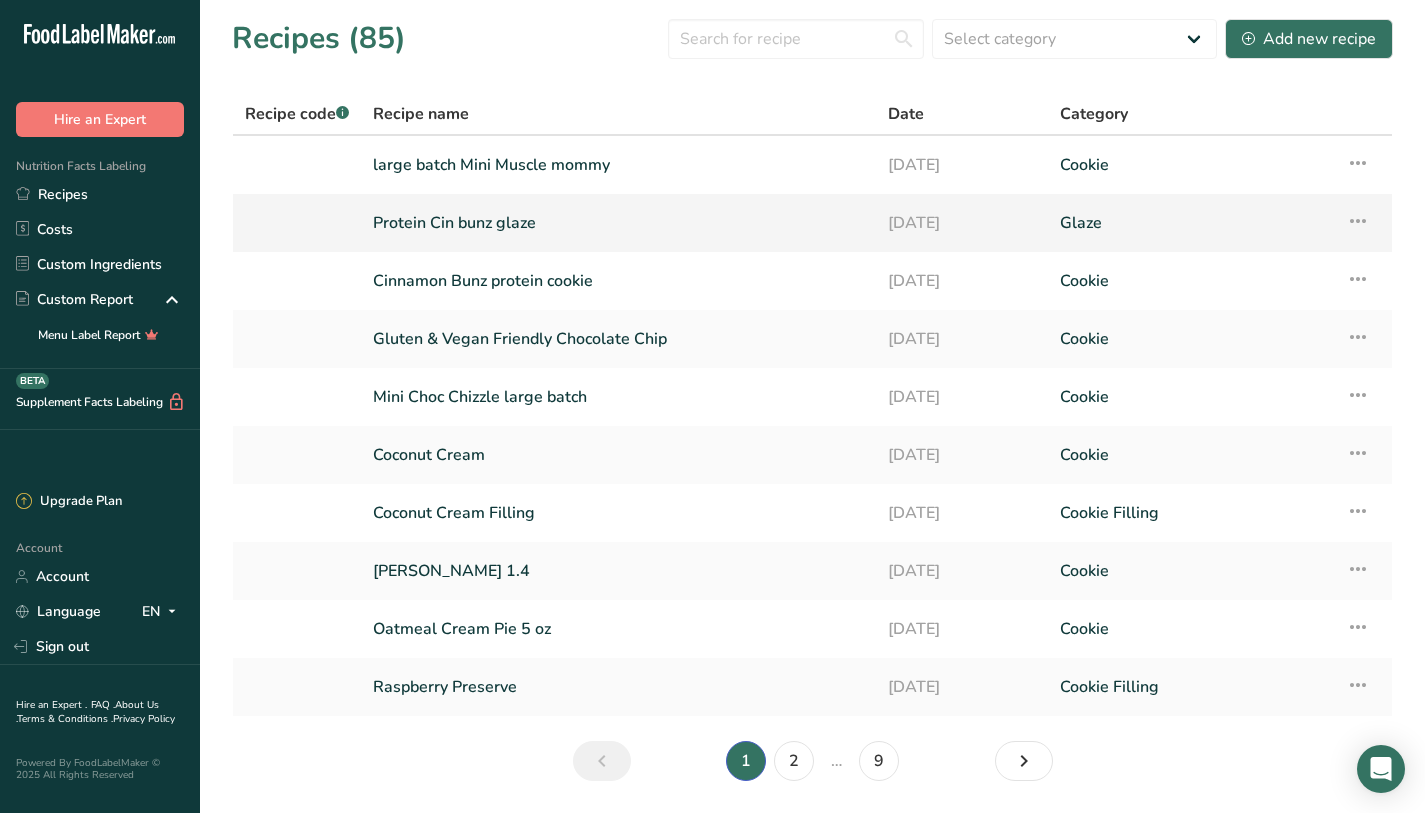 scroll, scrollTop: 0, scrollLeft: 0, axis: both 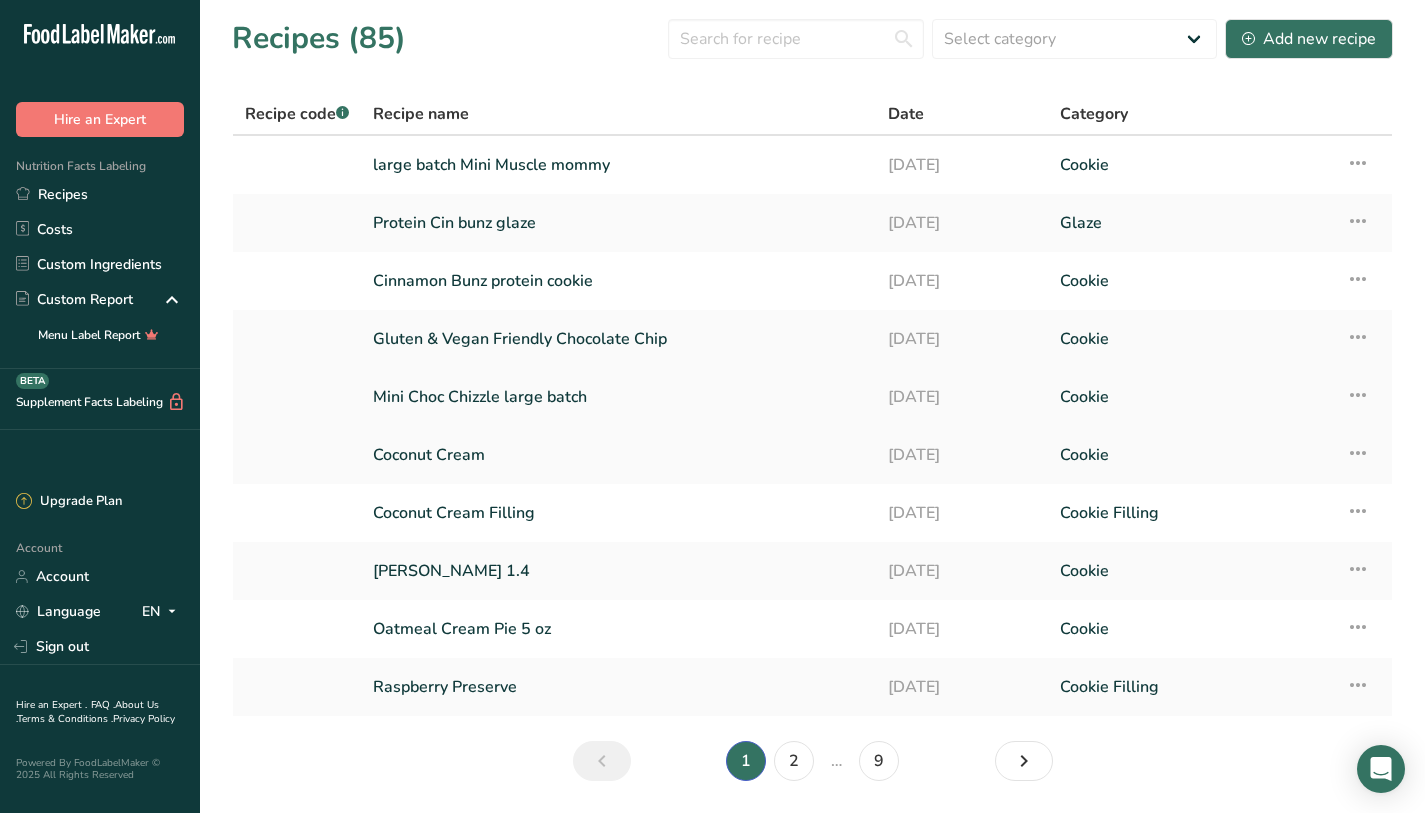 click on "Mini Choc Chizzle large batch" at bounding box center [618, 397] 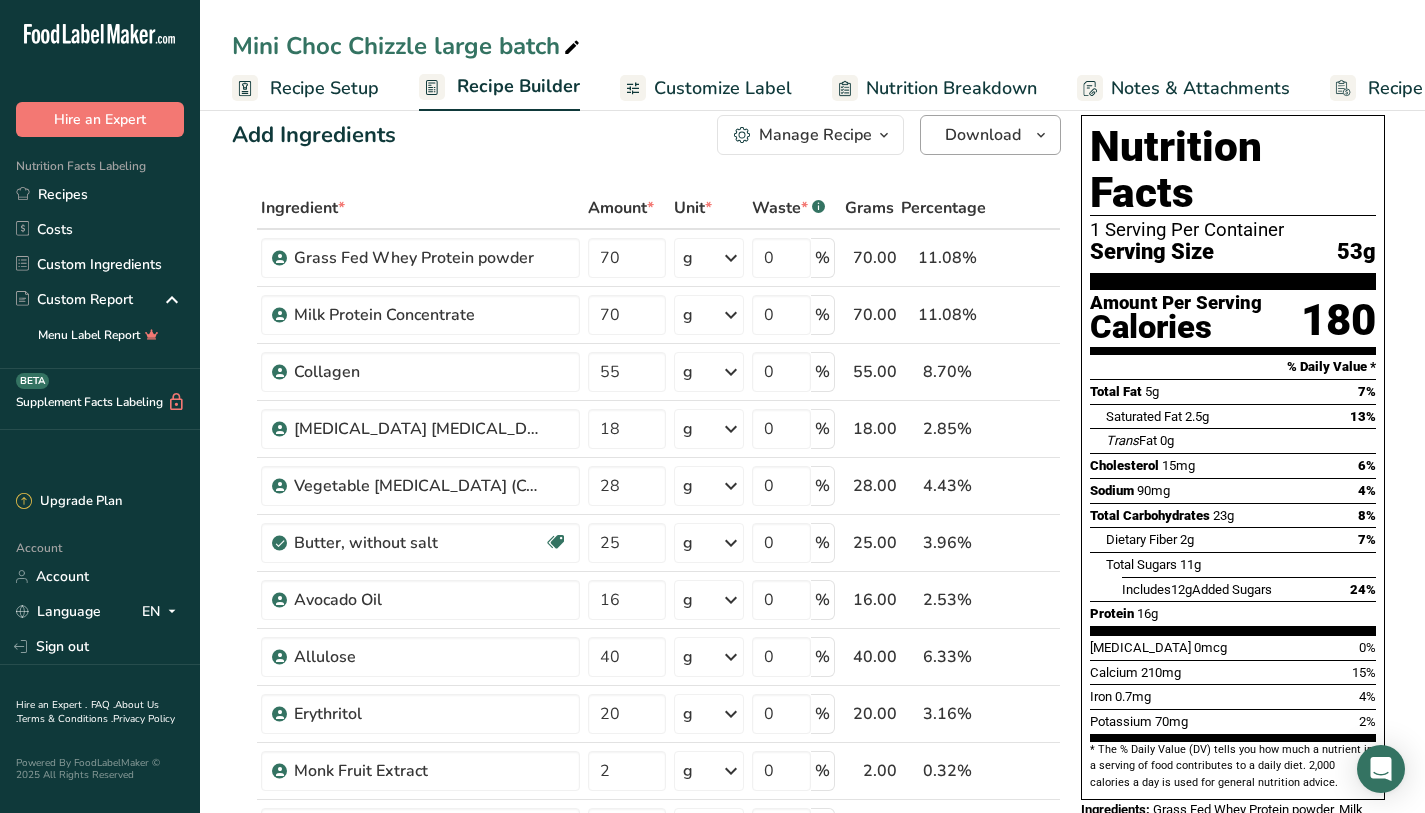 scroll, scrollTop: 0, scrollLeft: 0, axis: both 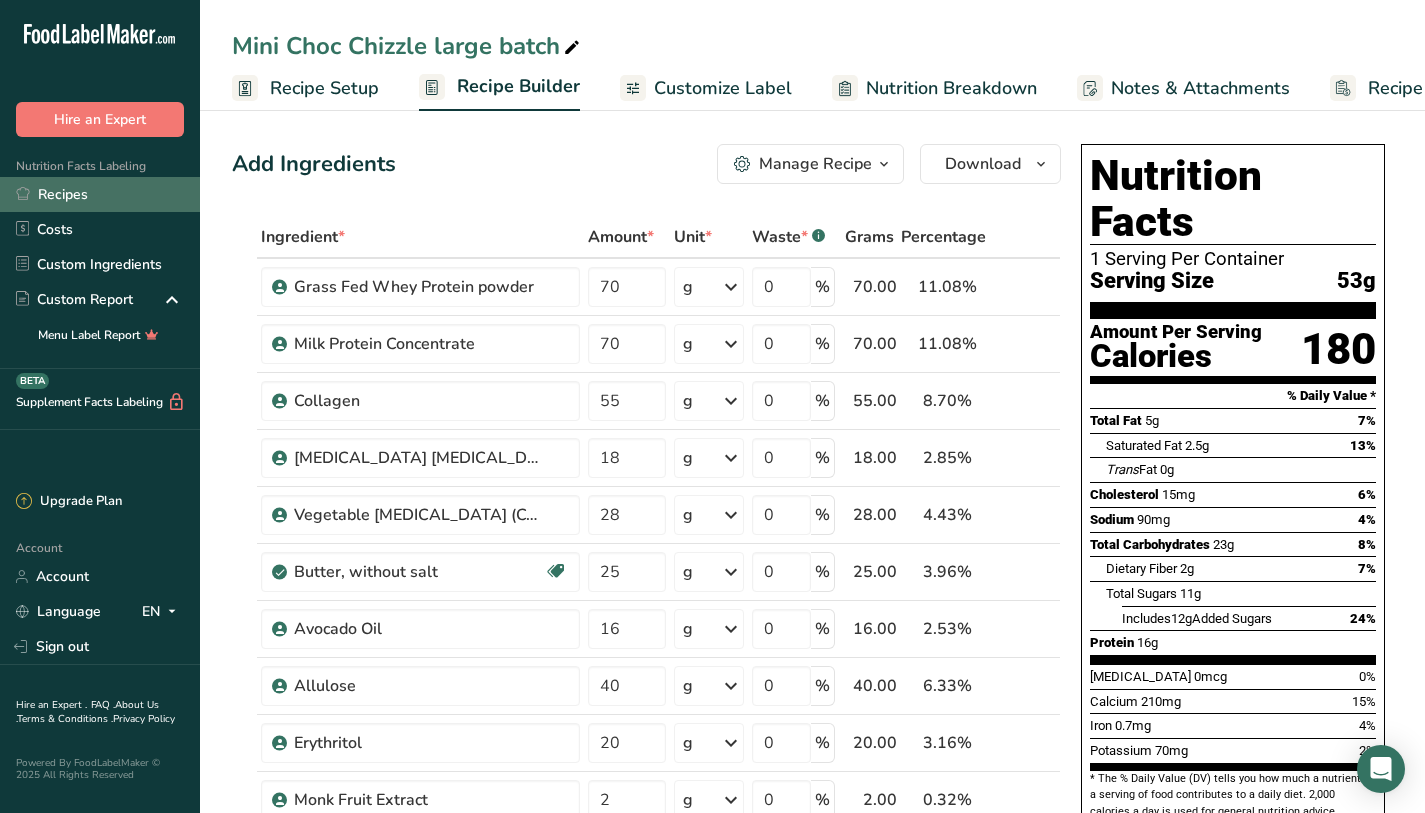 click on "Recipes" at bounding box center [100, 194] 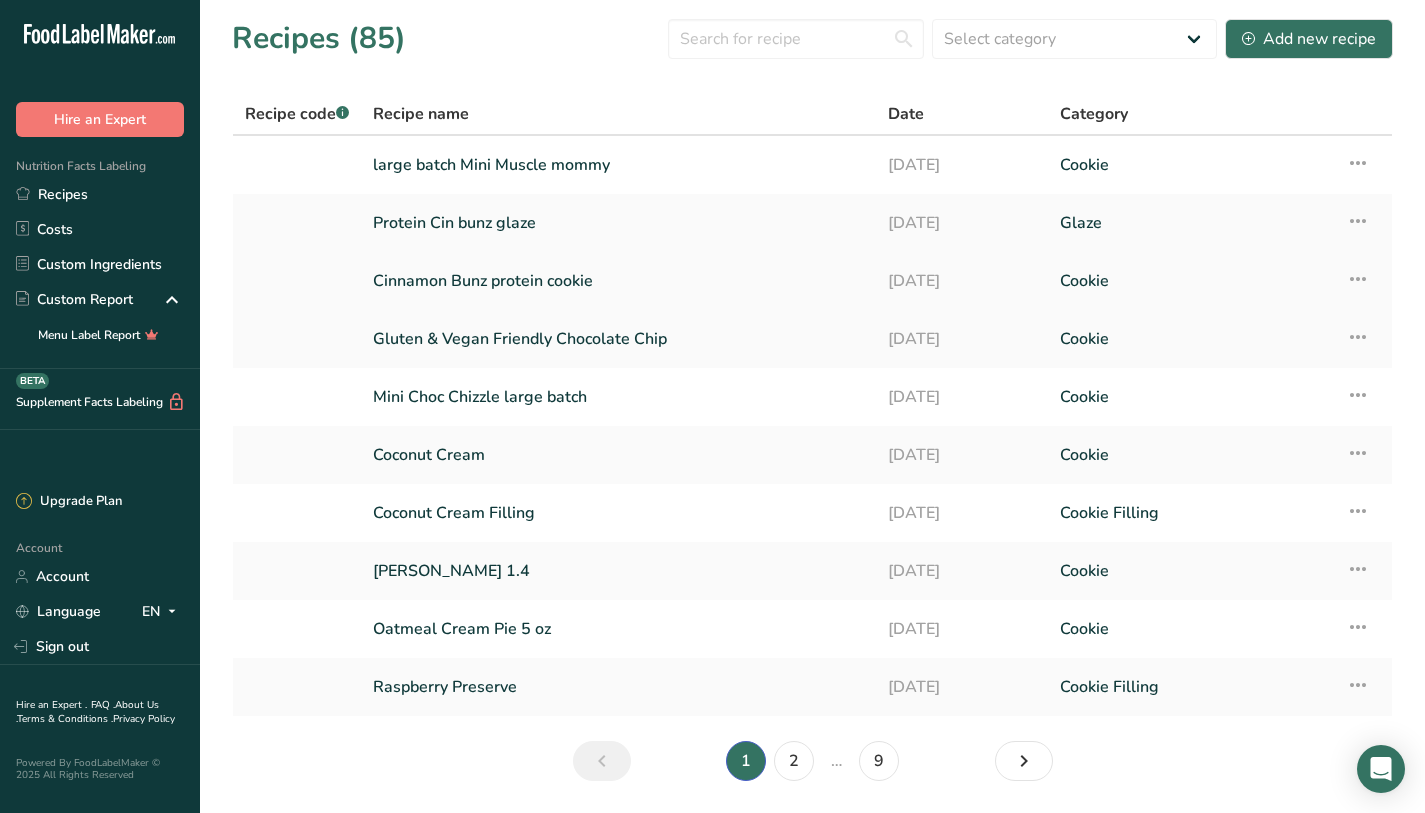 click on "Cinnamon Bunz protein cookie" at bounding box center (618, 281) 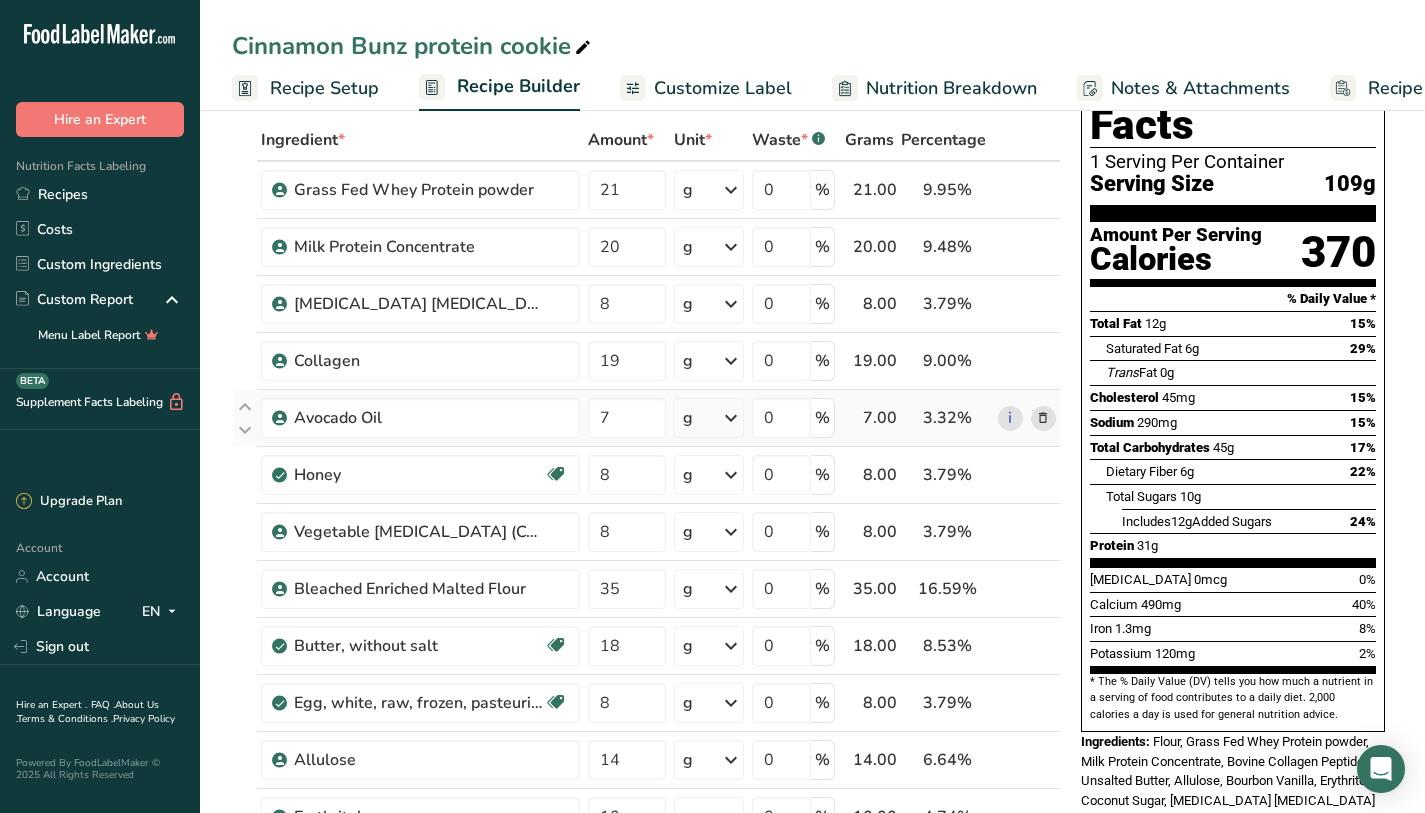 scroll, scrollTop: 96, scrollLeft: 0, axis: vertical 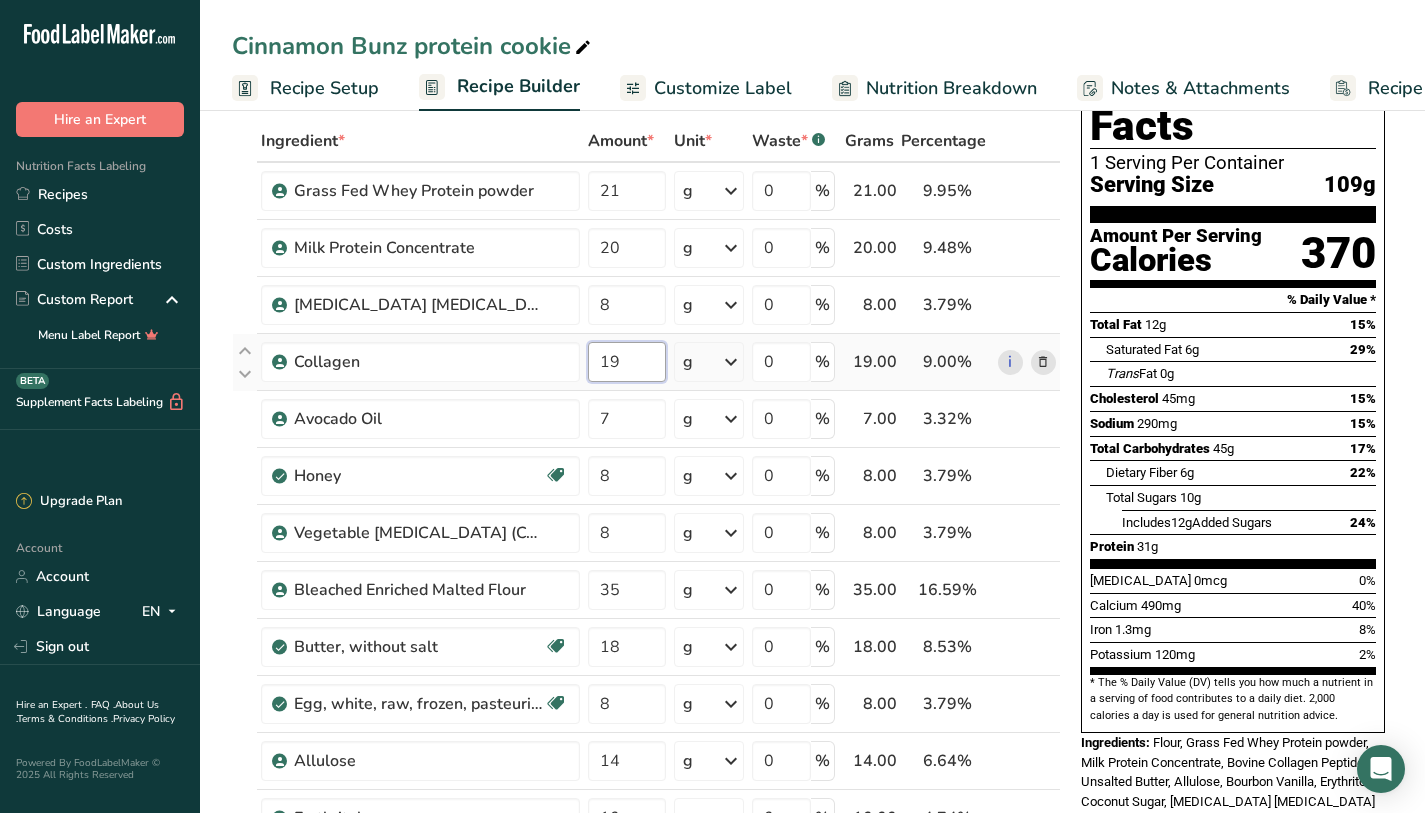 click on "19" at bounding box center (627, 362) 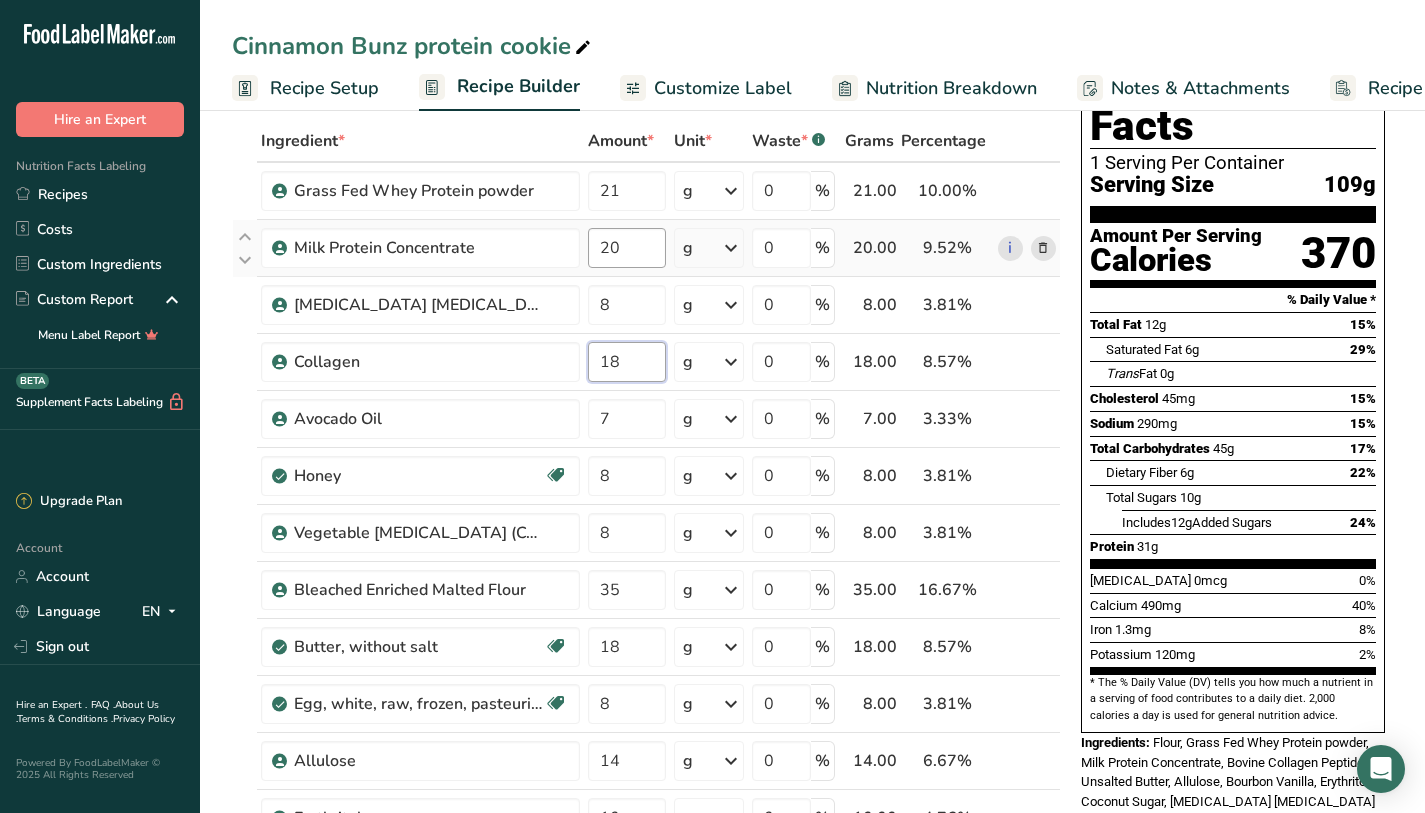 type on "18" 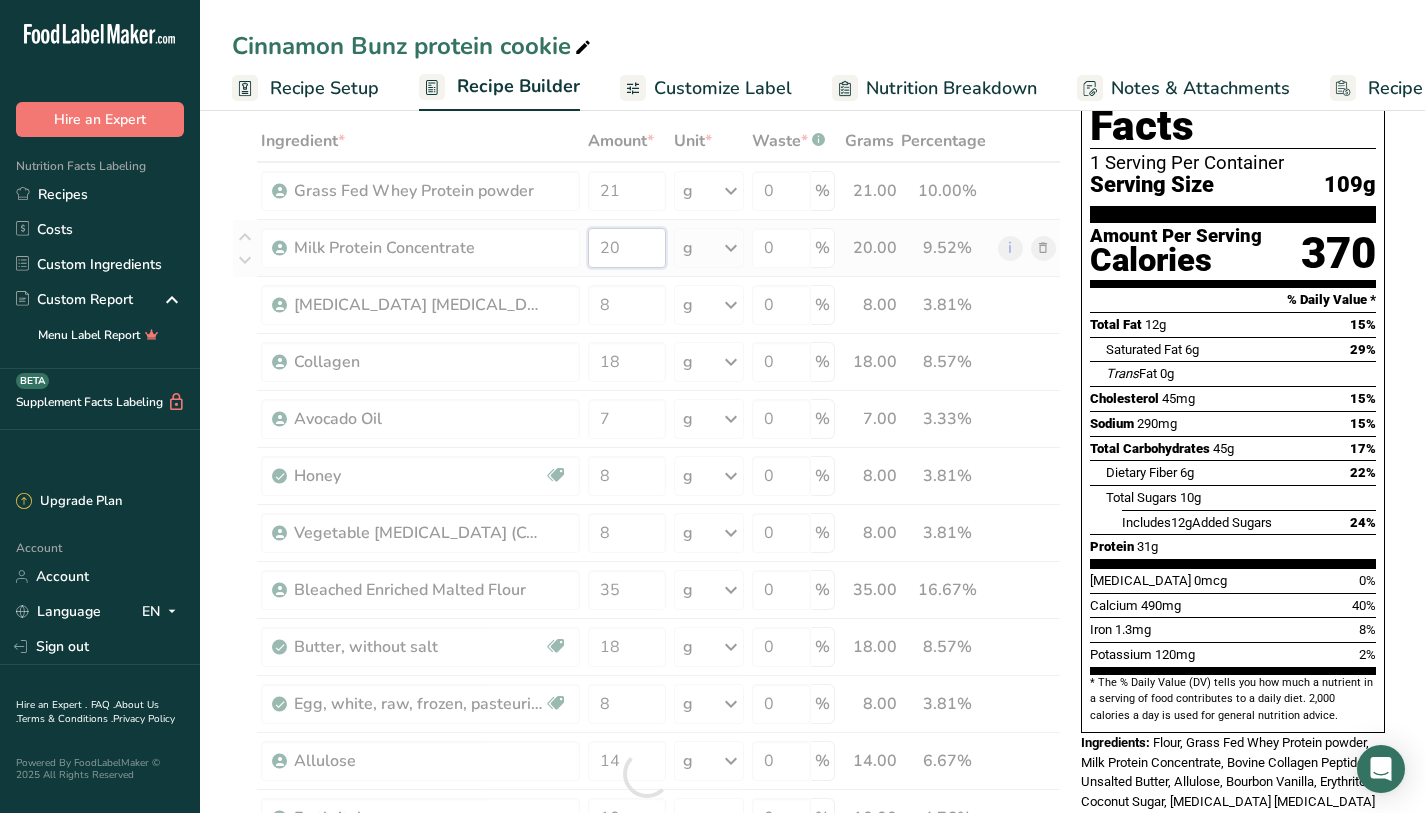 click on "Ingredient *
Amount *
Unit *
Waste *   .a-a{fill:#347362;}.b-a{fill:#fff;}          Grams
Percentage
Grass Fed Whey Protein powder
21
g
Weight Units
g
kg
mg
See more
Volume Units
l
mL
fl oz
See more
0
%
21.00
10.00%
i
Milk Protein Concentrate
20
g
Weight Units
g
kg
mg
See more
Volume Units
l
mL
fl oz
See more
0
%
20.00
9.52%
i" at bounding box center [646, 774] 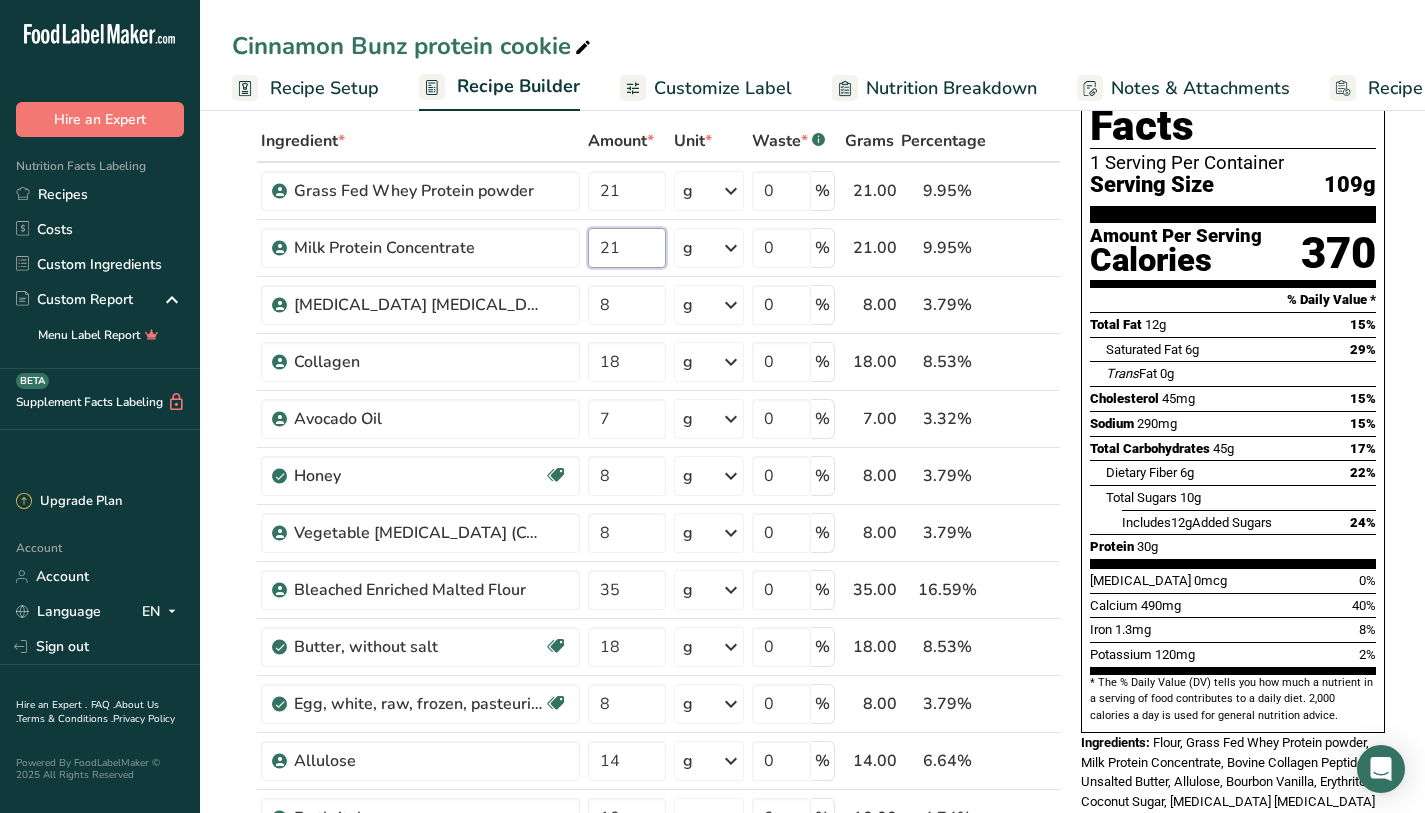 type on "21" 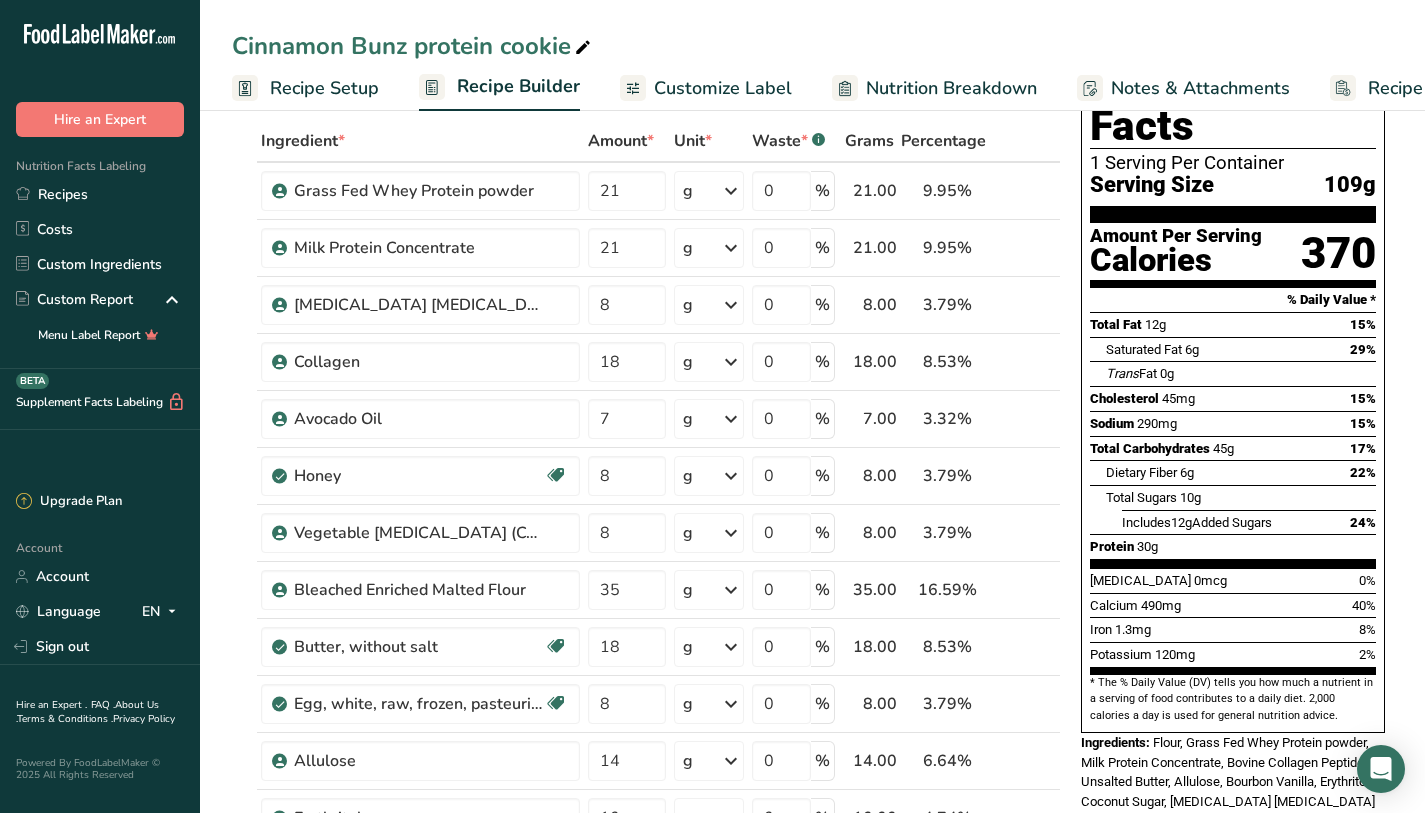 click on "Sodium
290mg
15%" at bounding box center (1233, 423) 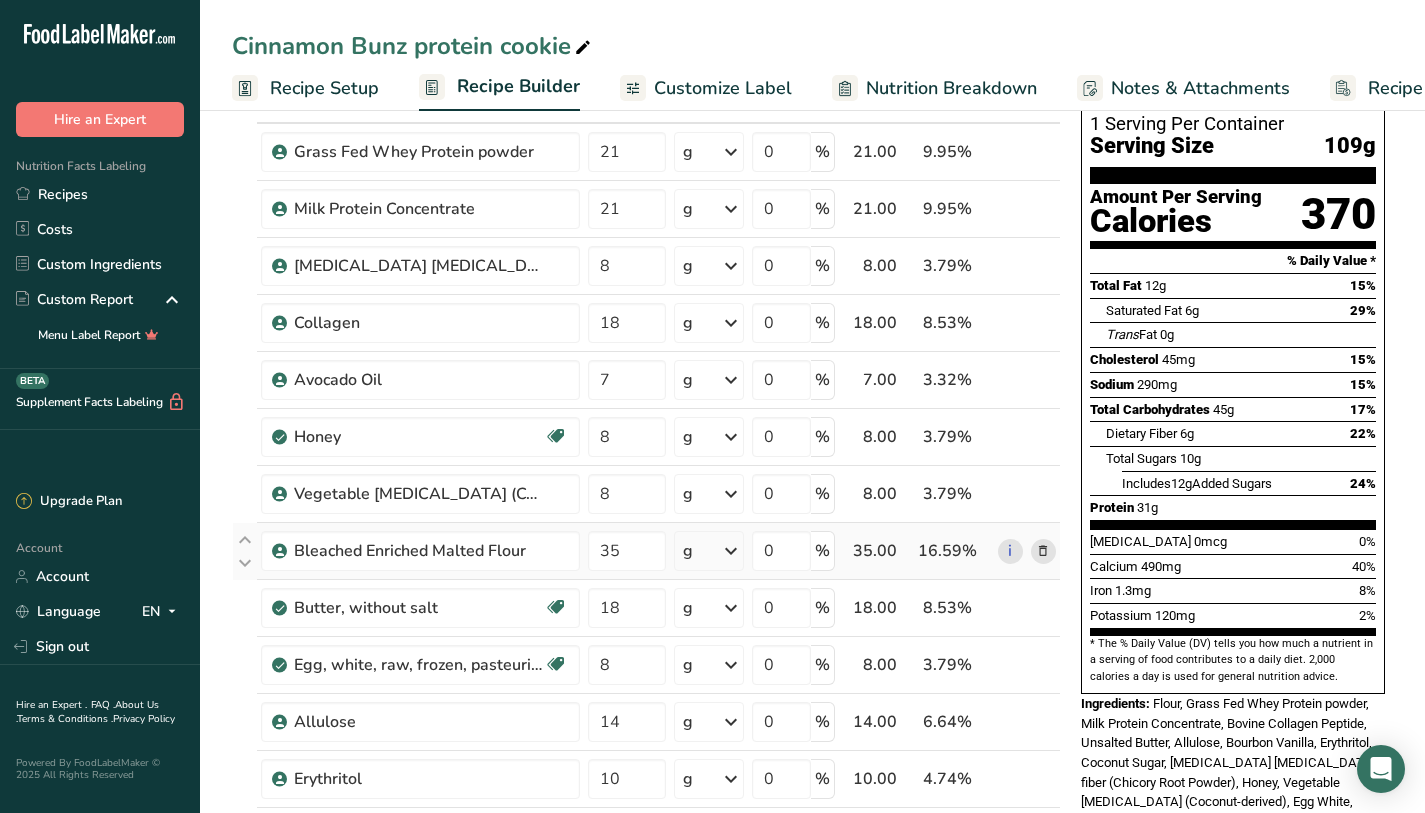 scroll, scrollTop: 137, scrollLeft: 0, axis: vertical 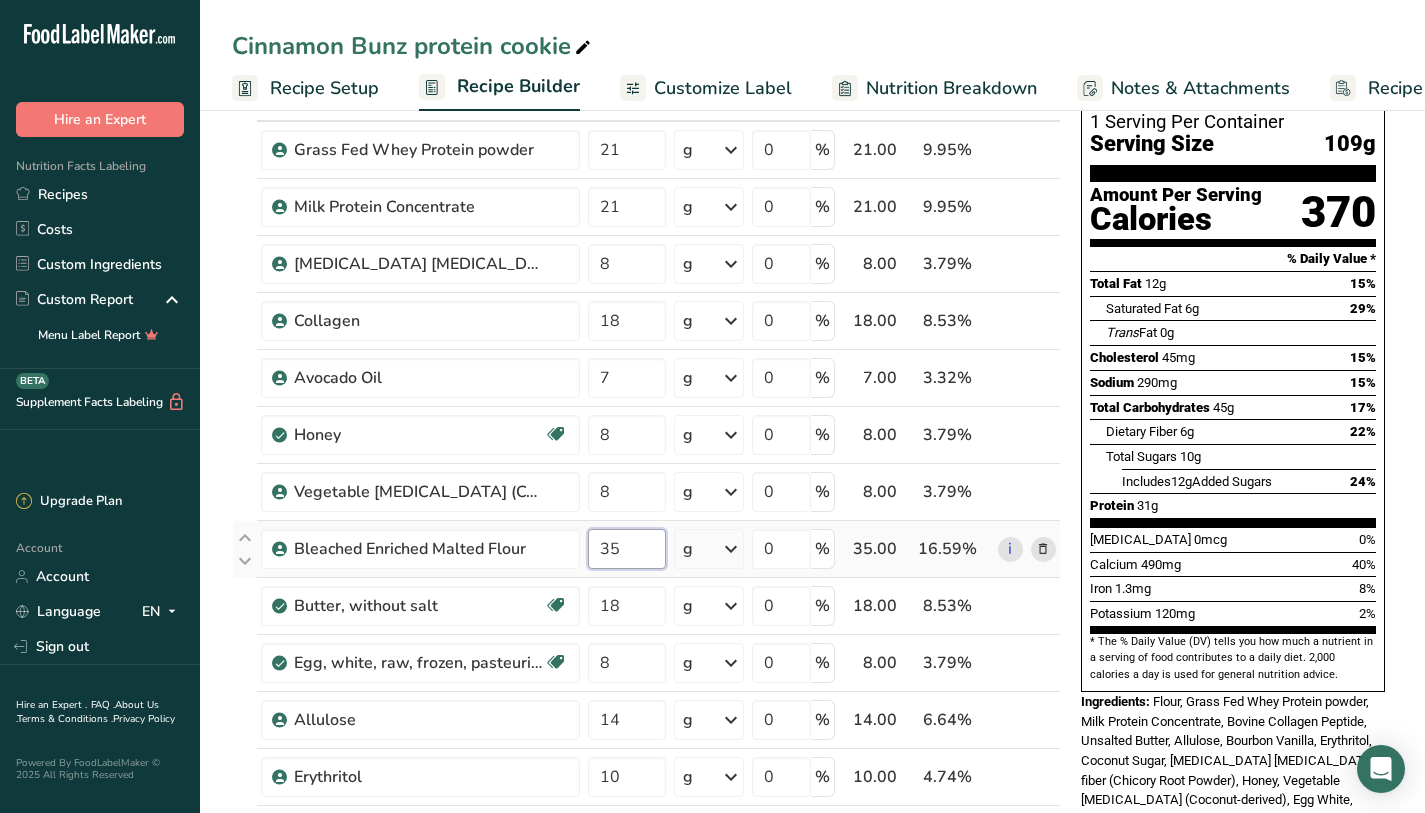 click on "35" at bounding box center (627, 549) 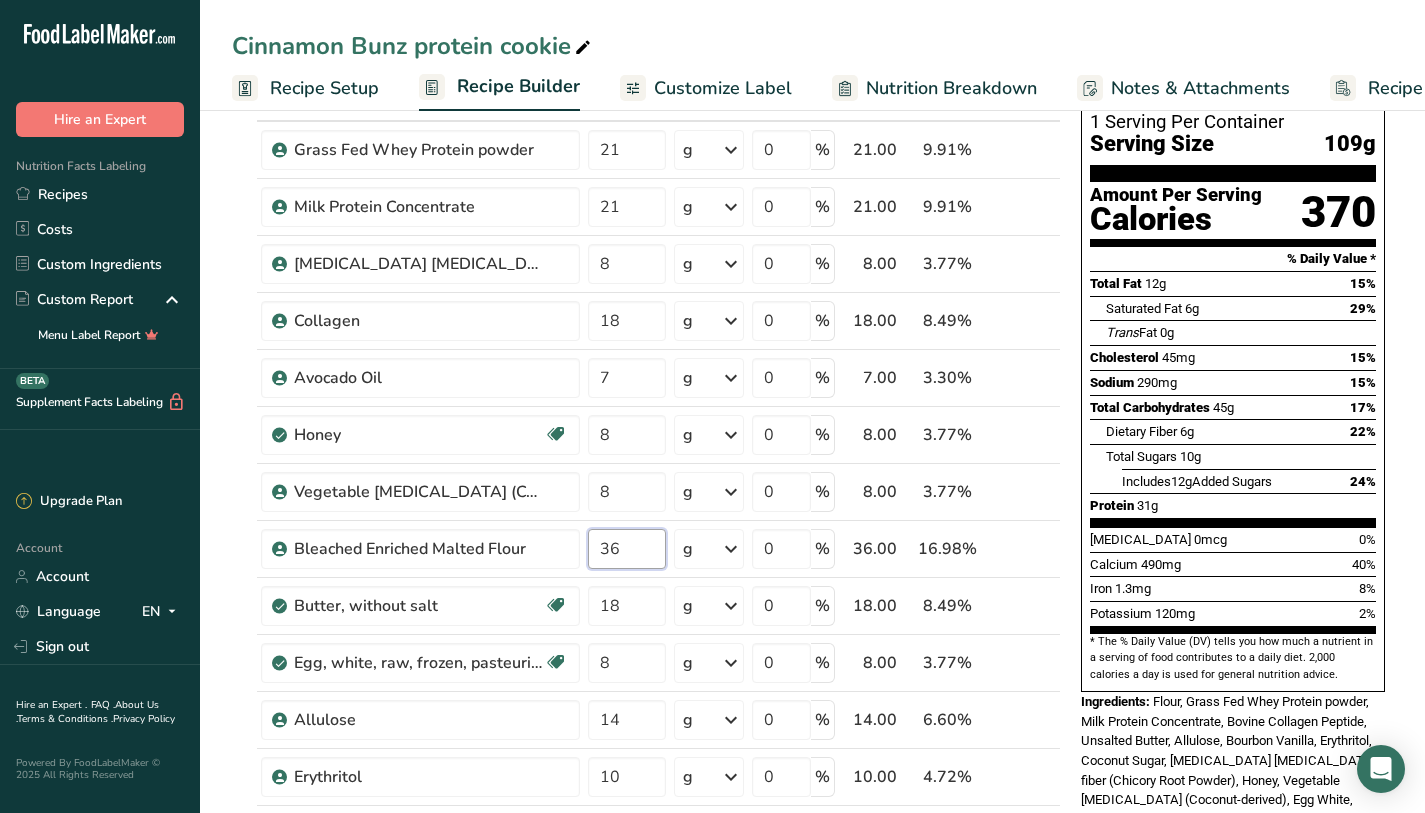 type on "36" 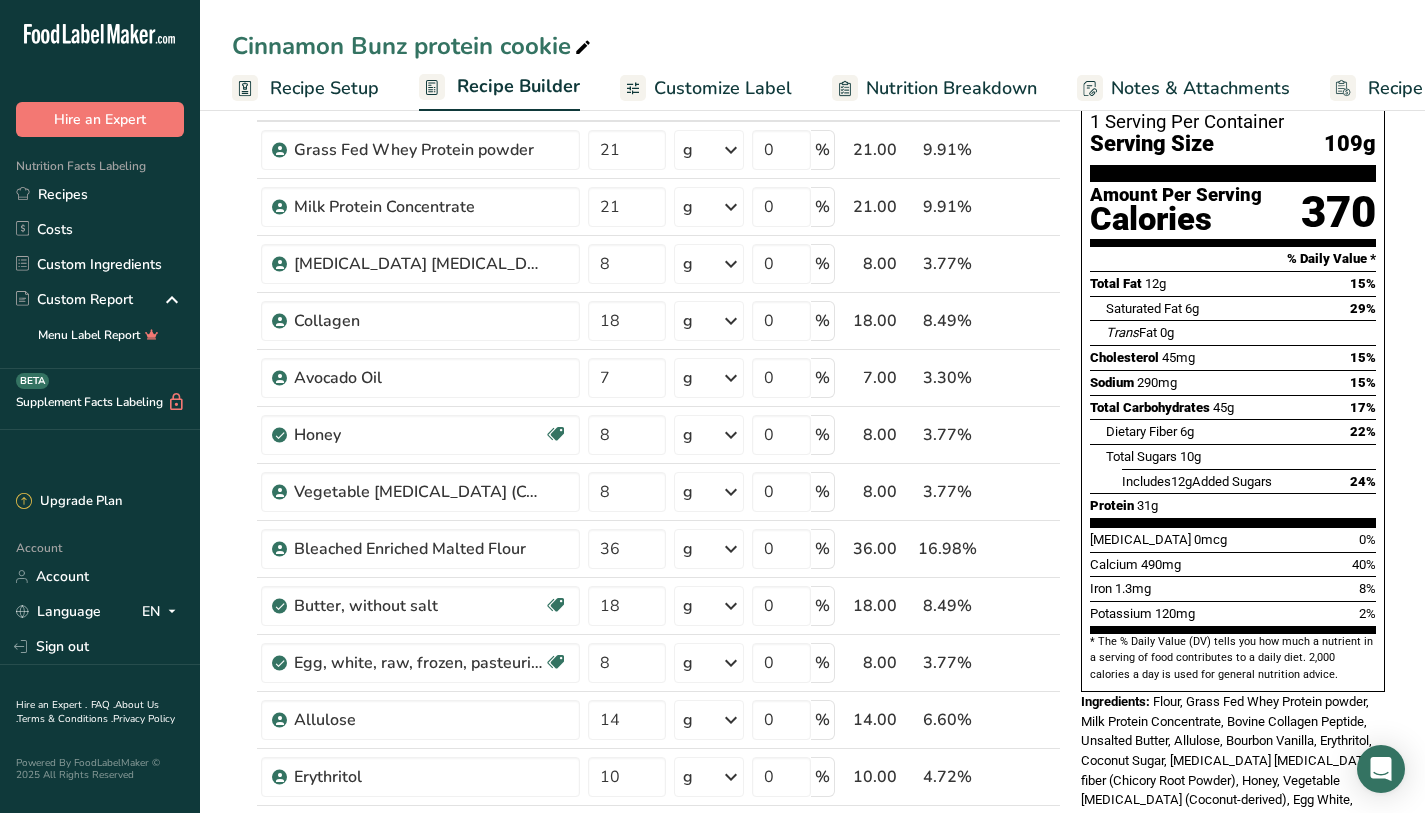 click on "Dietary Fiber
6g
22%" at bounding box center (1241, 431) 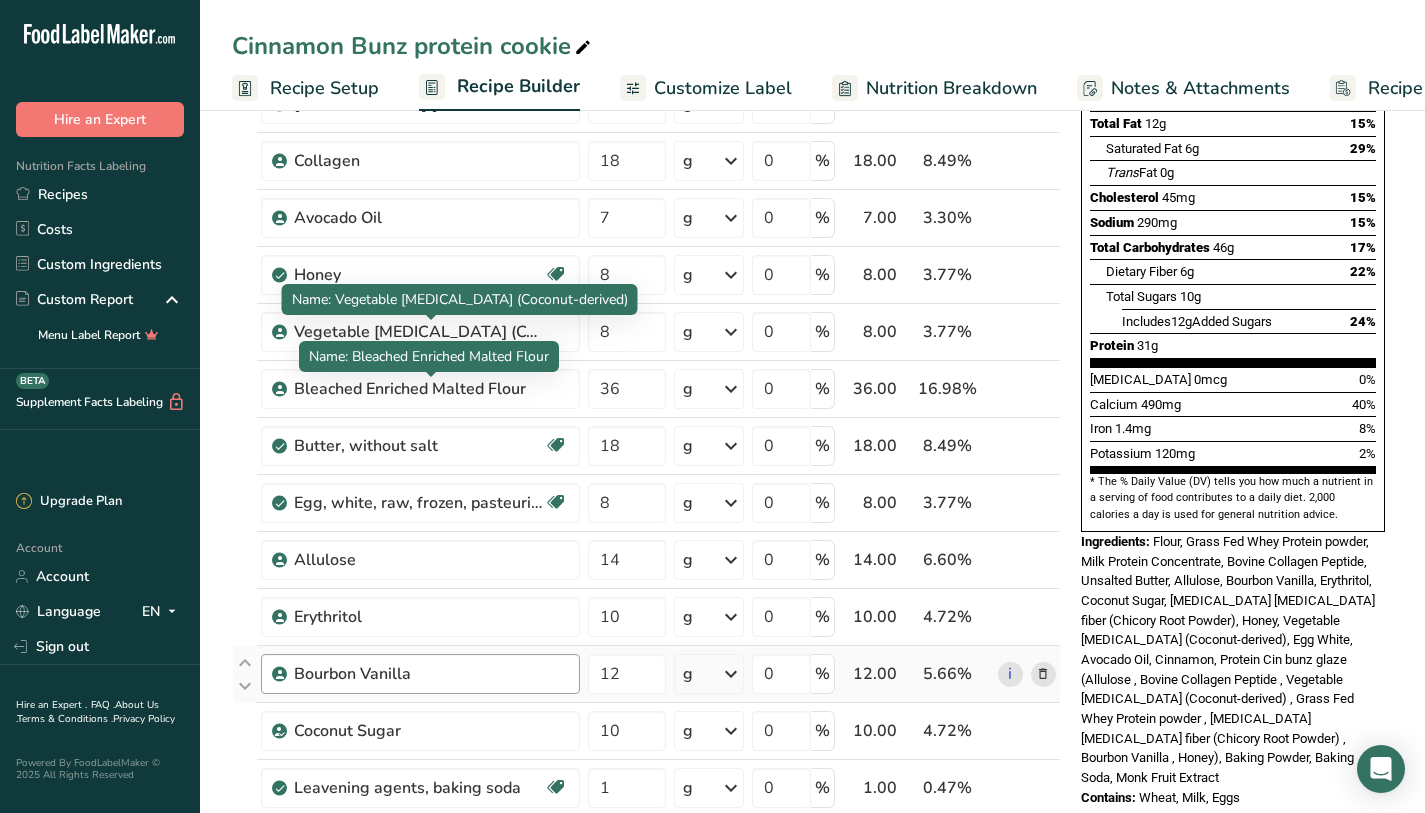 scroll, scrollTop: 400, scrollLeft: 0, axis: vertical 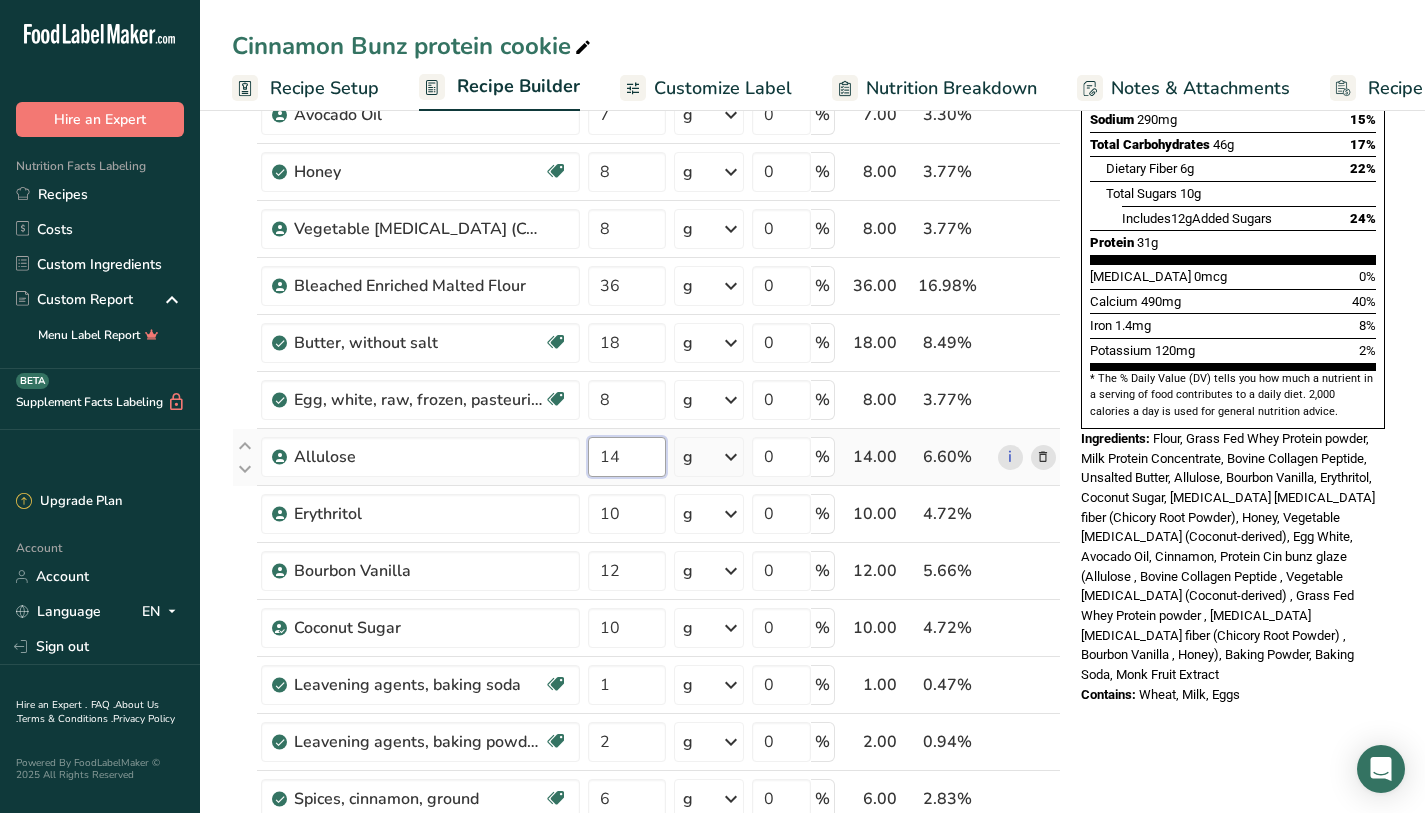 click on "14" at bounding box center (627, 457) 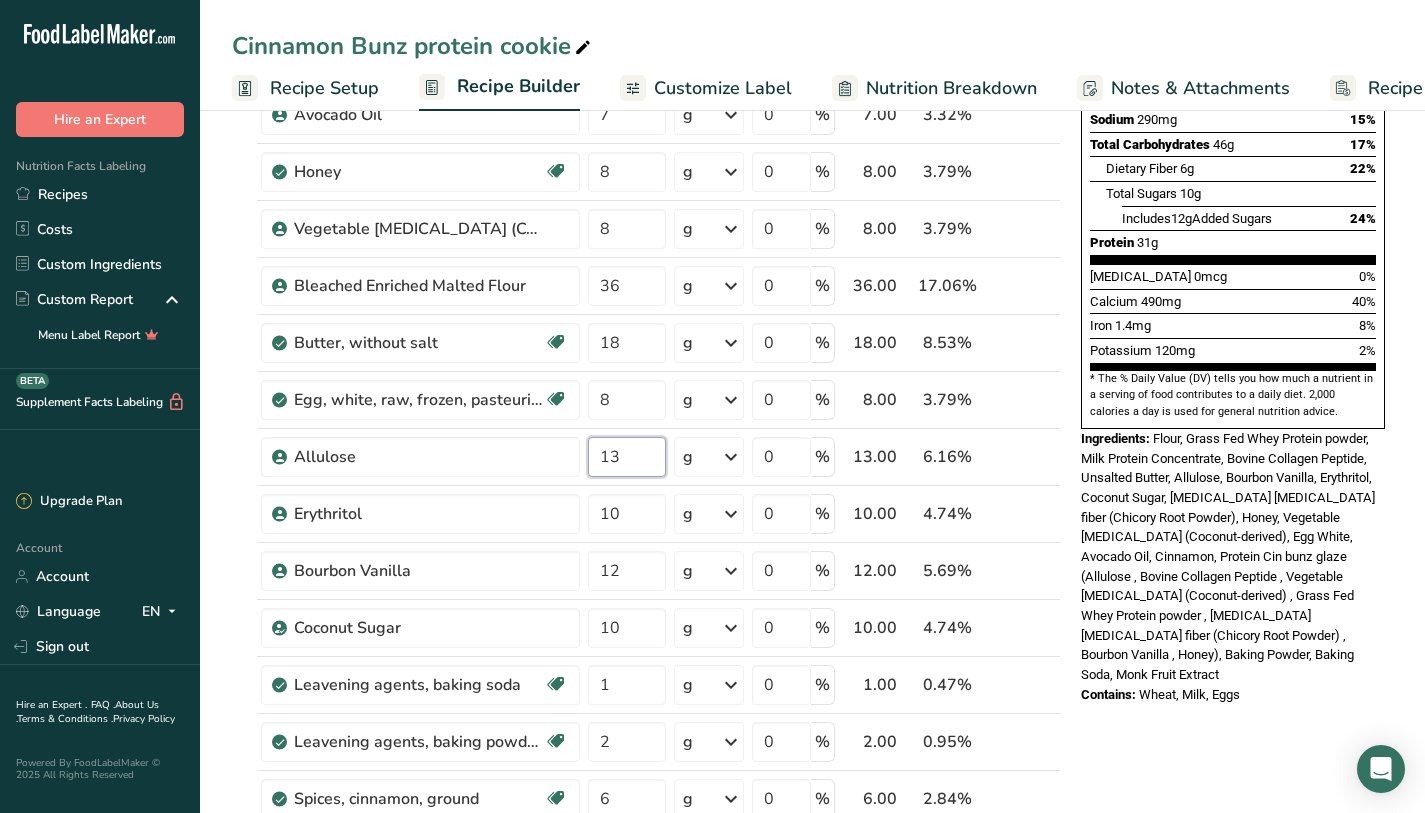 type on "13" 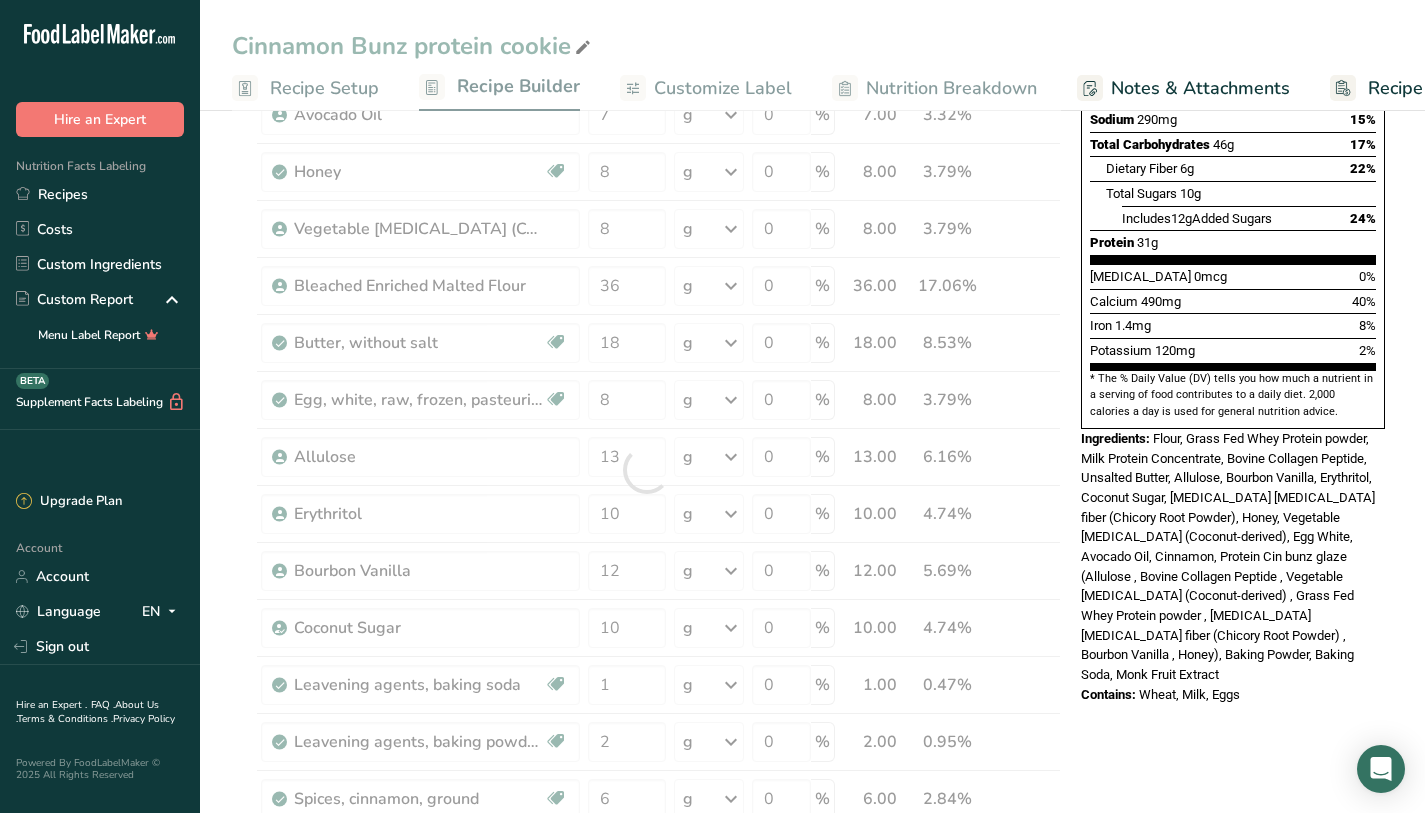 click on "Iron
1.4mg
8%" at bounding box center [1233, 325] 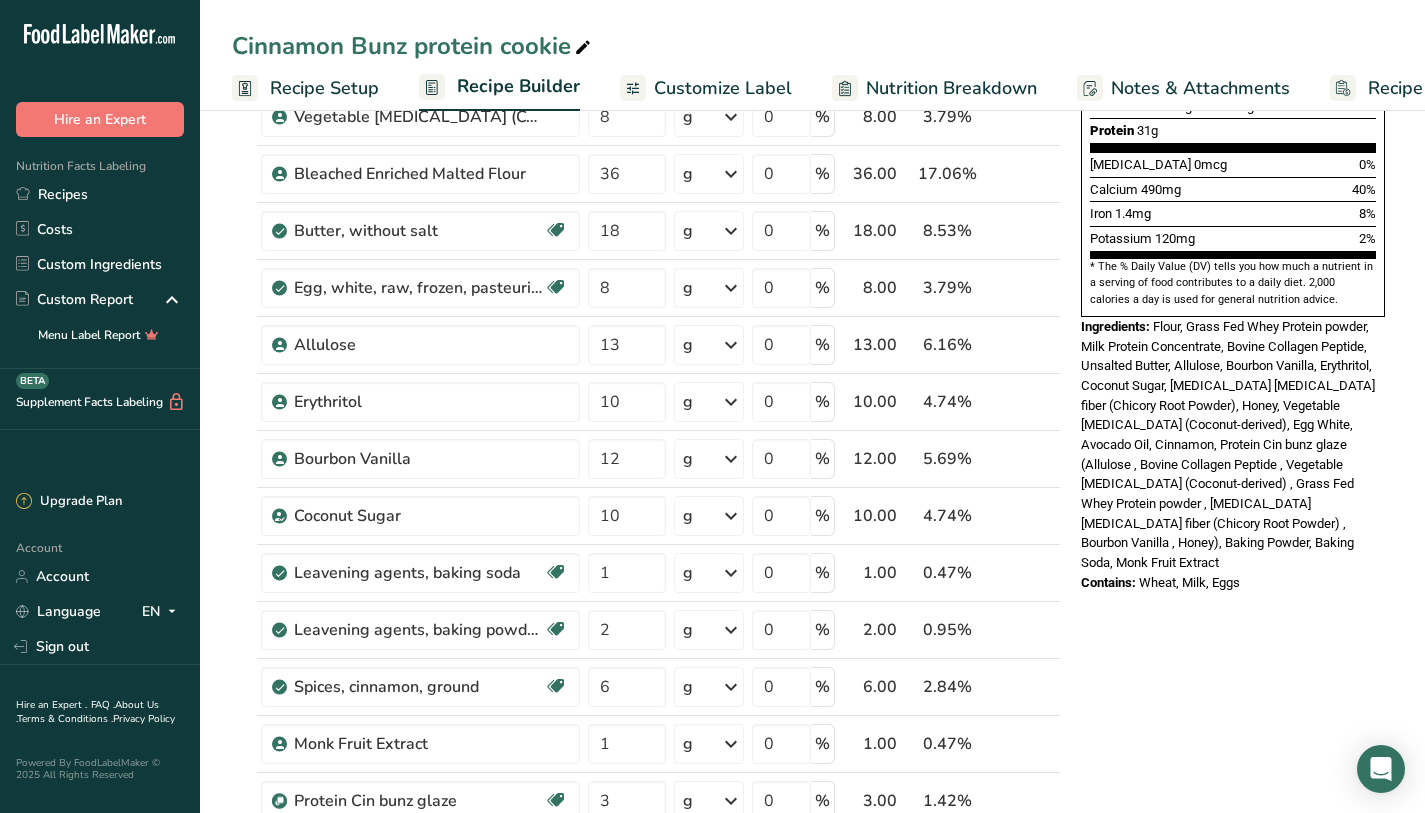 scroll, scrollTop: 534, scrollLeft: 0, axis: vertical 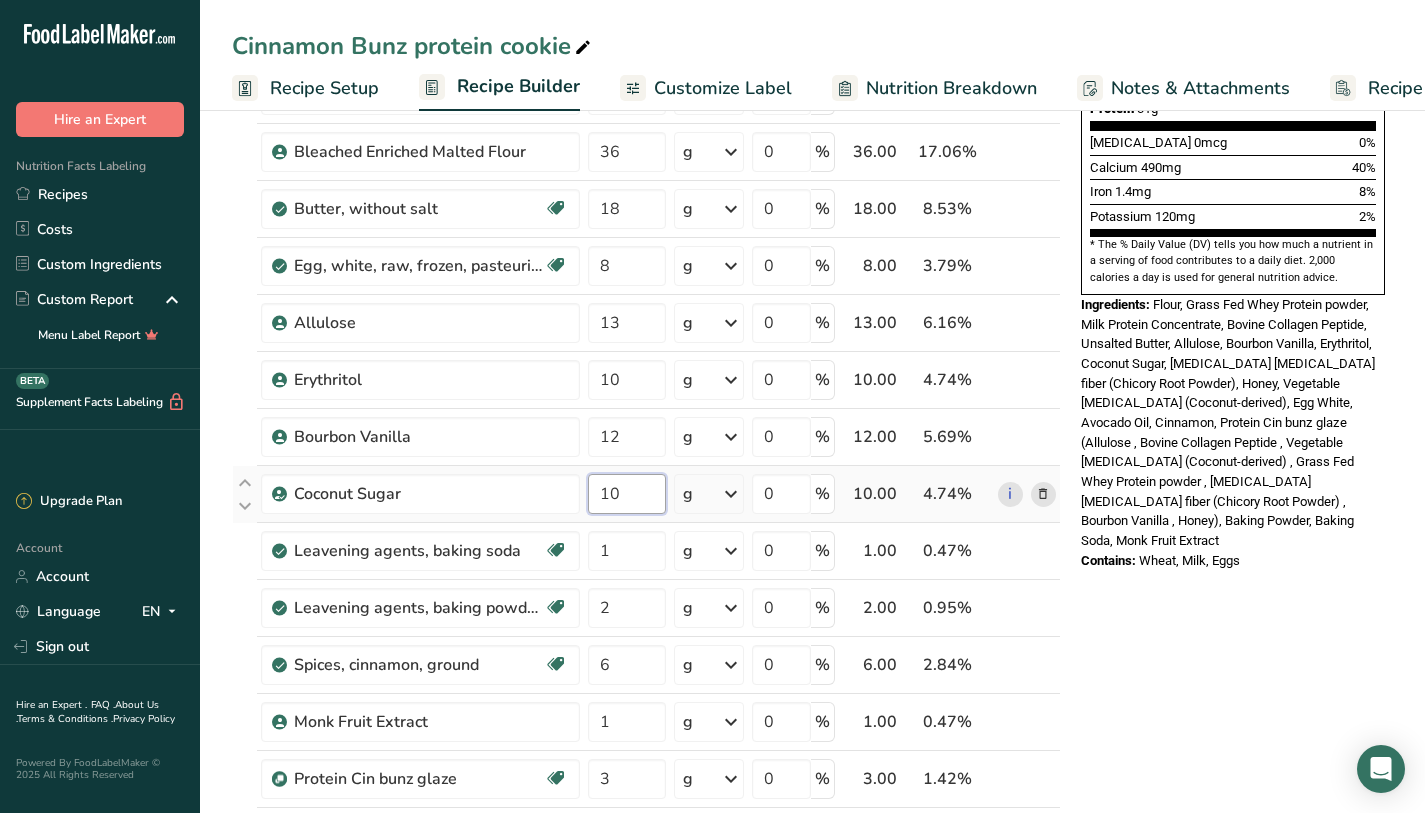 click on "10" at bounding box center [627, 494] 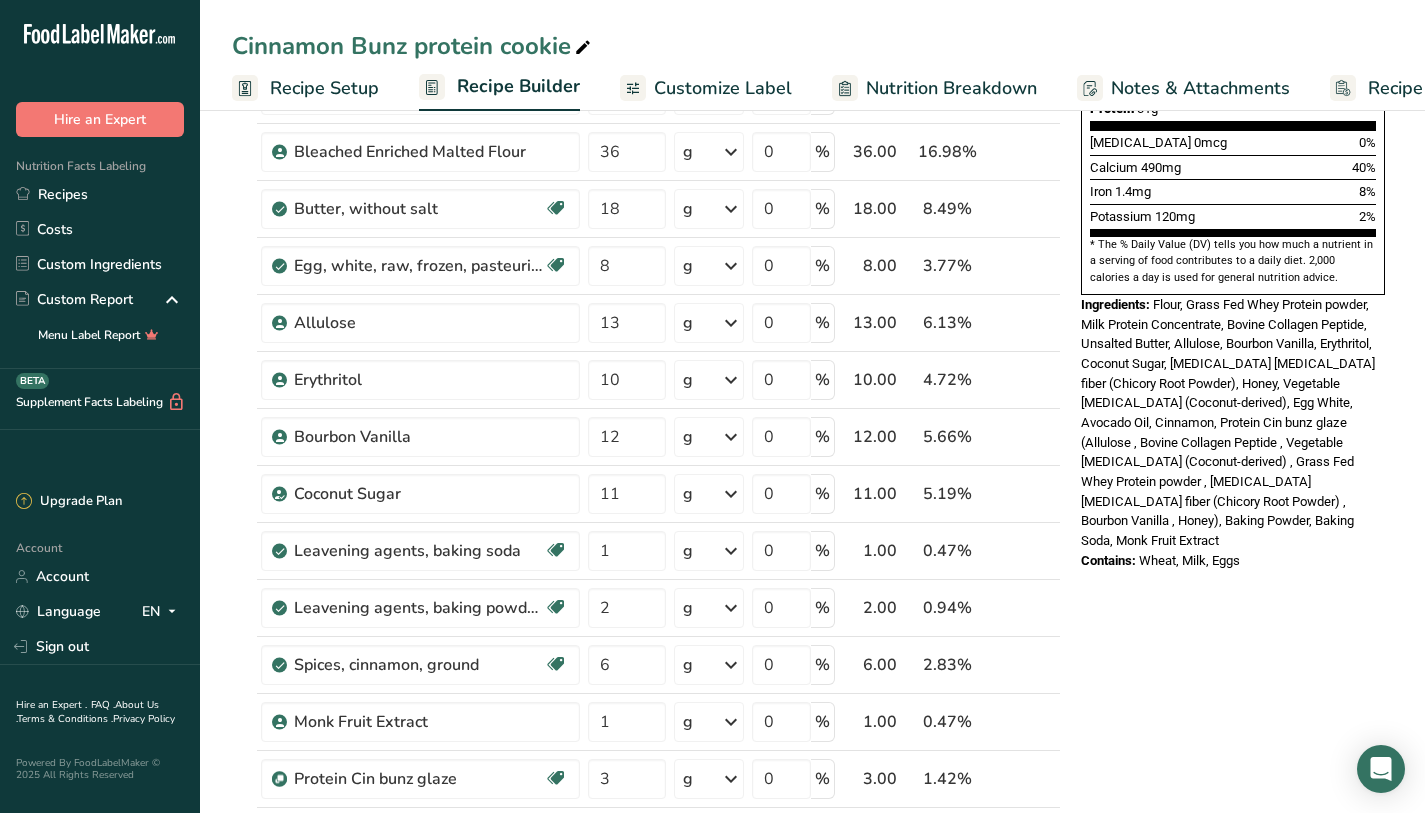 click on "Flour, Grass Fed Whey Protein powder, Milk Protein Concentrate, Bovine Collagen Peptide, Unsalted Butter, Allulose, Bourbon Vanilla, Erythritol, Coconut Sugar, [MEDICAL_DATA] [MEDICAL_DATA] fiber (Chicory Root Powder), Honey, Vegetable [MEDICAL_DATA] (Coconut-derived), Egg White, Avocado Oil, Cinnamon, Protein Cin bunz glaze (Allulose , Bovine Collagen Peptide , Vegetable [MEDICAL_DATA] (Coconut-derived) , Grass Fed Whey Protein powder , [MEDICAL_DATA] [MEDICAL_DATA] fiber (Chicory Root Powder) , Bourbon Vanilla , Honey), Baking Powder, Baking Soda, Monk Fruit Extract" at bounding box center (1228, 422) 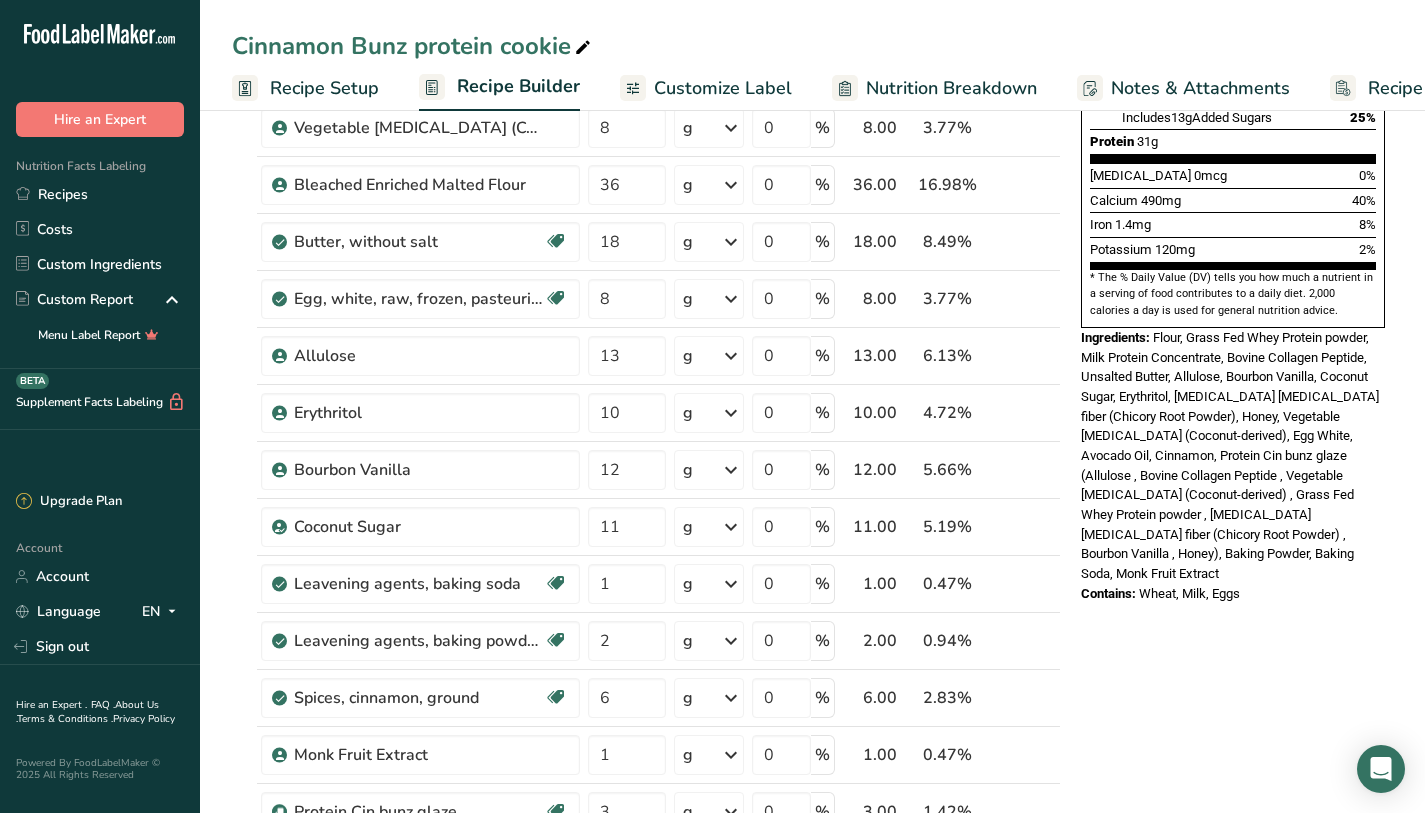 scroll, scrollTop: 532, scrollLeft: 0, axis: vertical 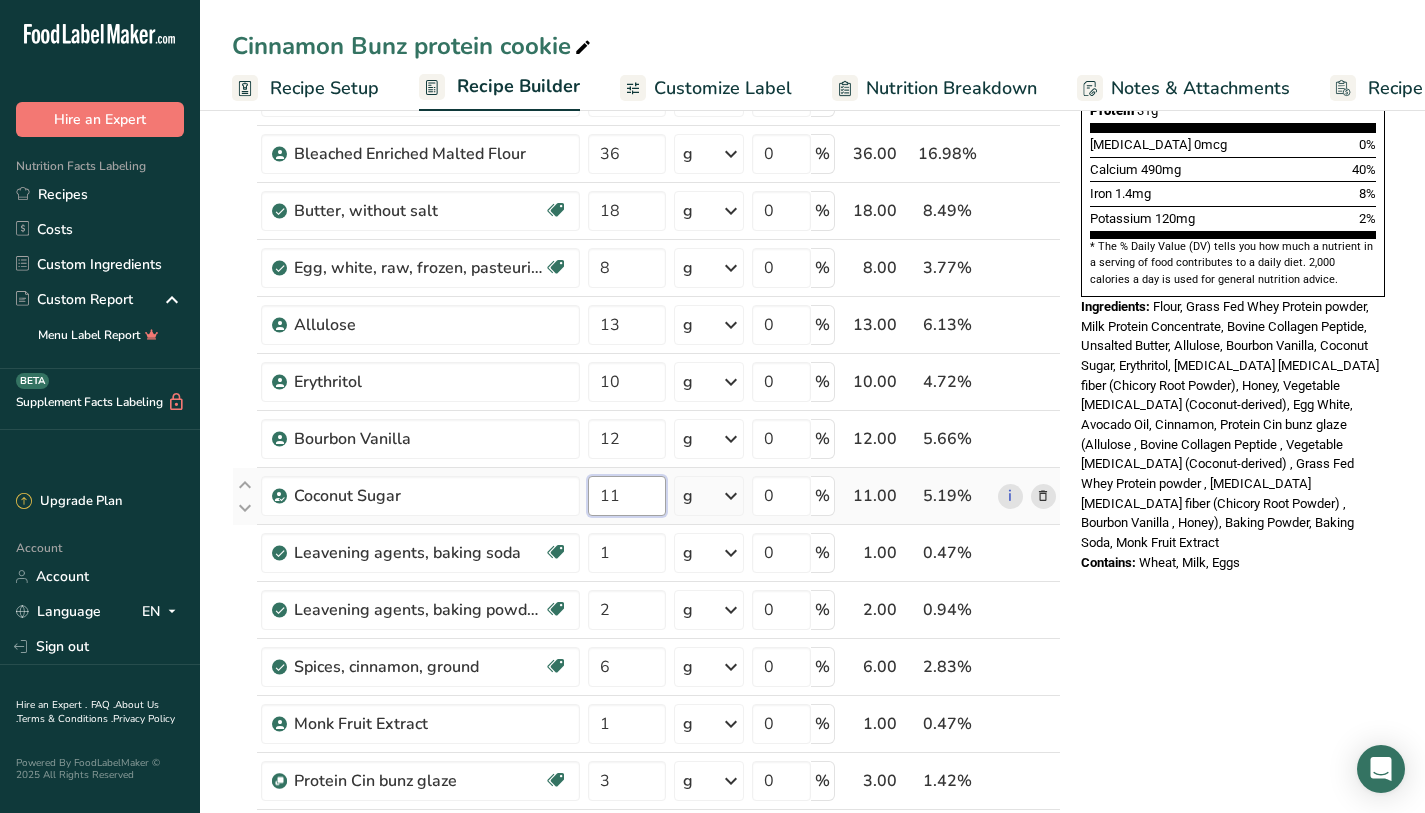 click on "11" at bounding box center (627, 496) 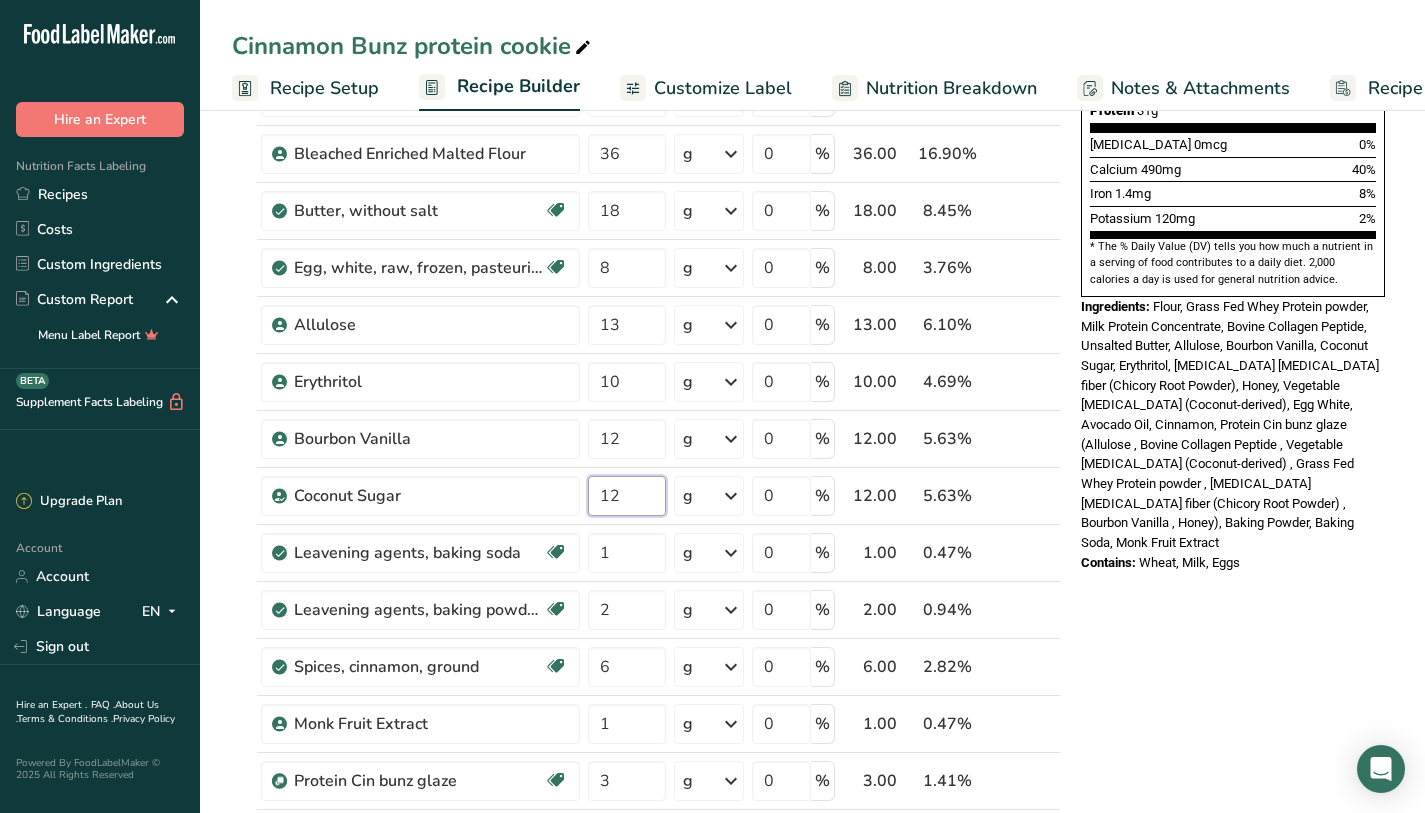 type on "12" 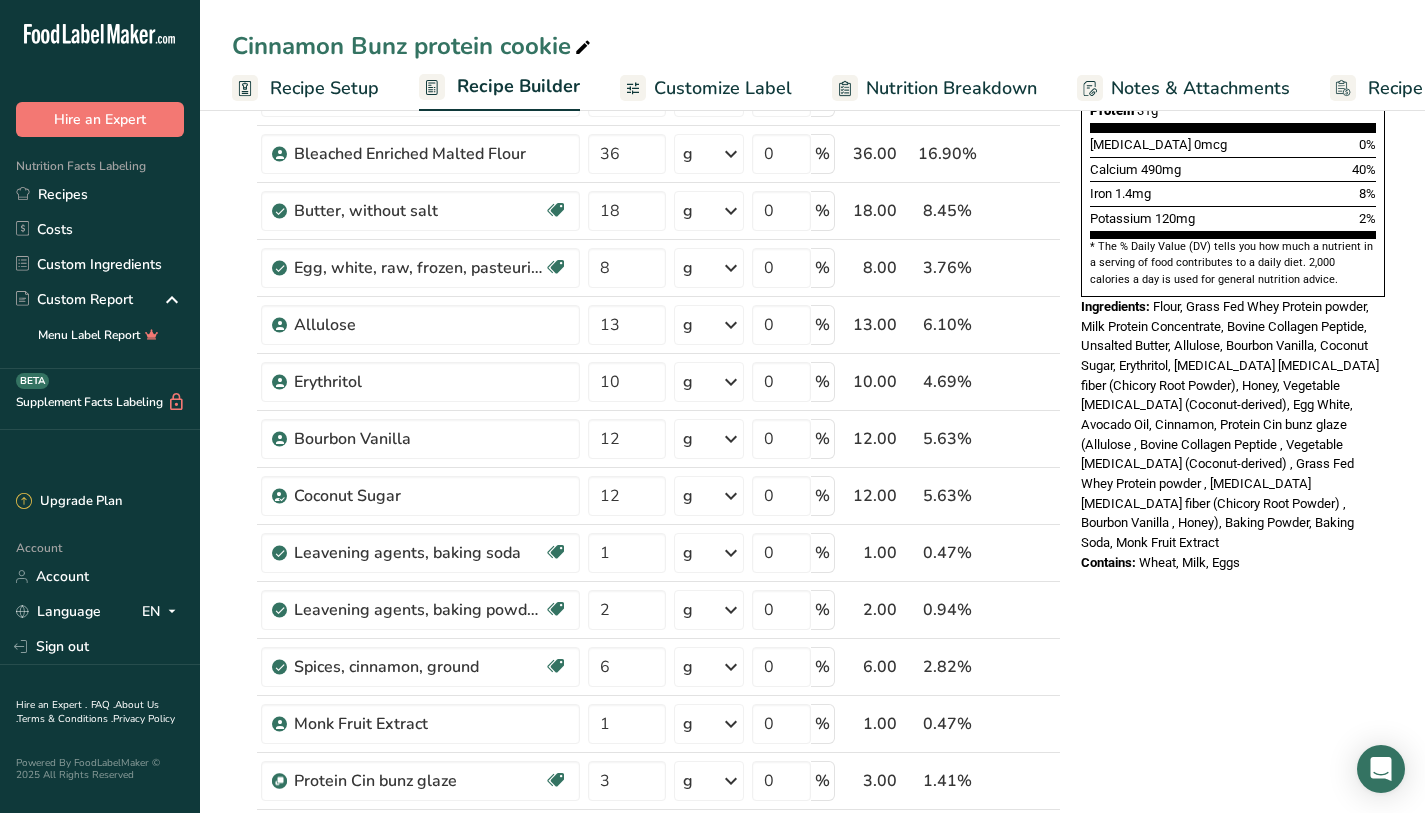 click on "Nutrition Facts
1 Serving Per Container
Serving Size
110g
Amount Per Serving
Calories
370
% Daily Value *
Total Fat
12g
15%
Saturated Fat
6g
29%
Trans  Fat
0g
[MEDICAL_DATA]
45mg
15%
Sodium
290mg
15%
Total Carbohydrates
46g
17%
Dietary Fiber
6g
22%" at bounding box center [1233, 628] 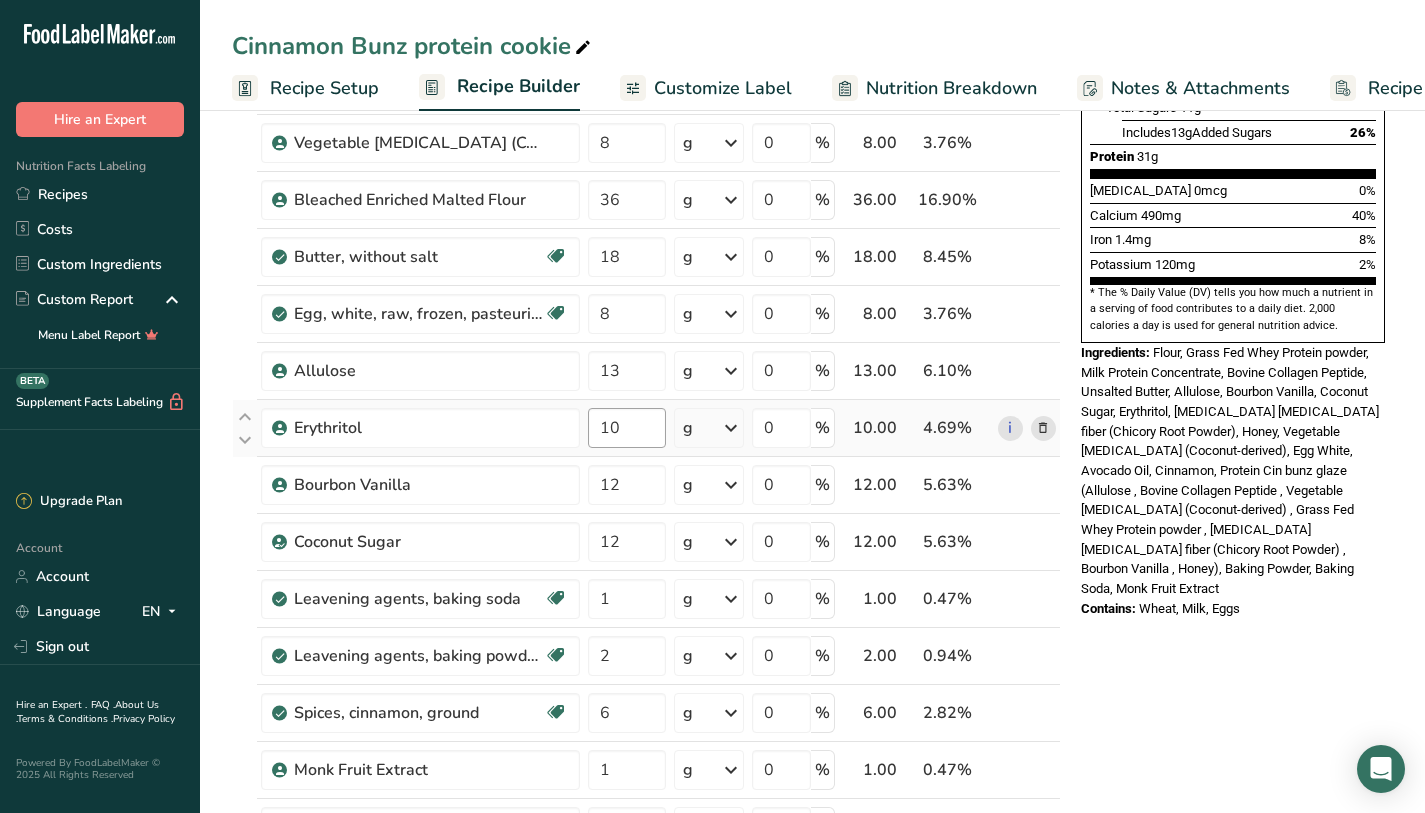 scroll, scrollTop: 461, scrollLeft: 0, axis: vertical 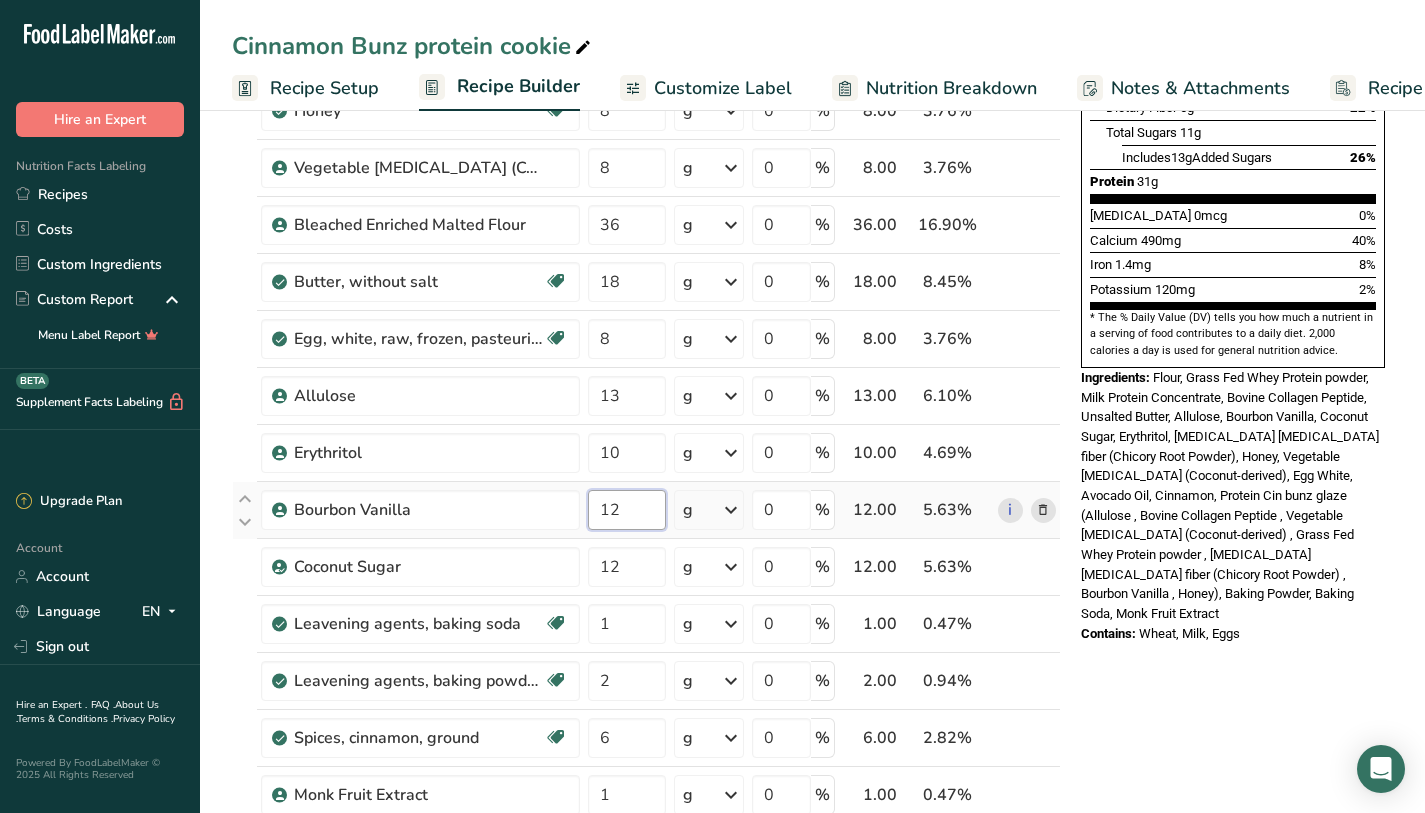 click on "12" at bounding box center [627, 510] 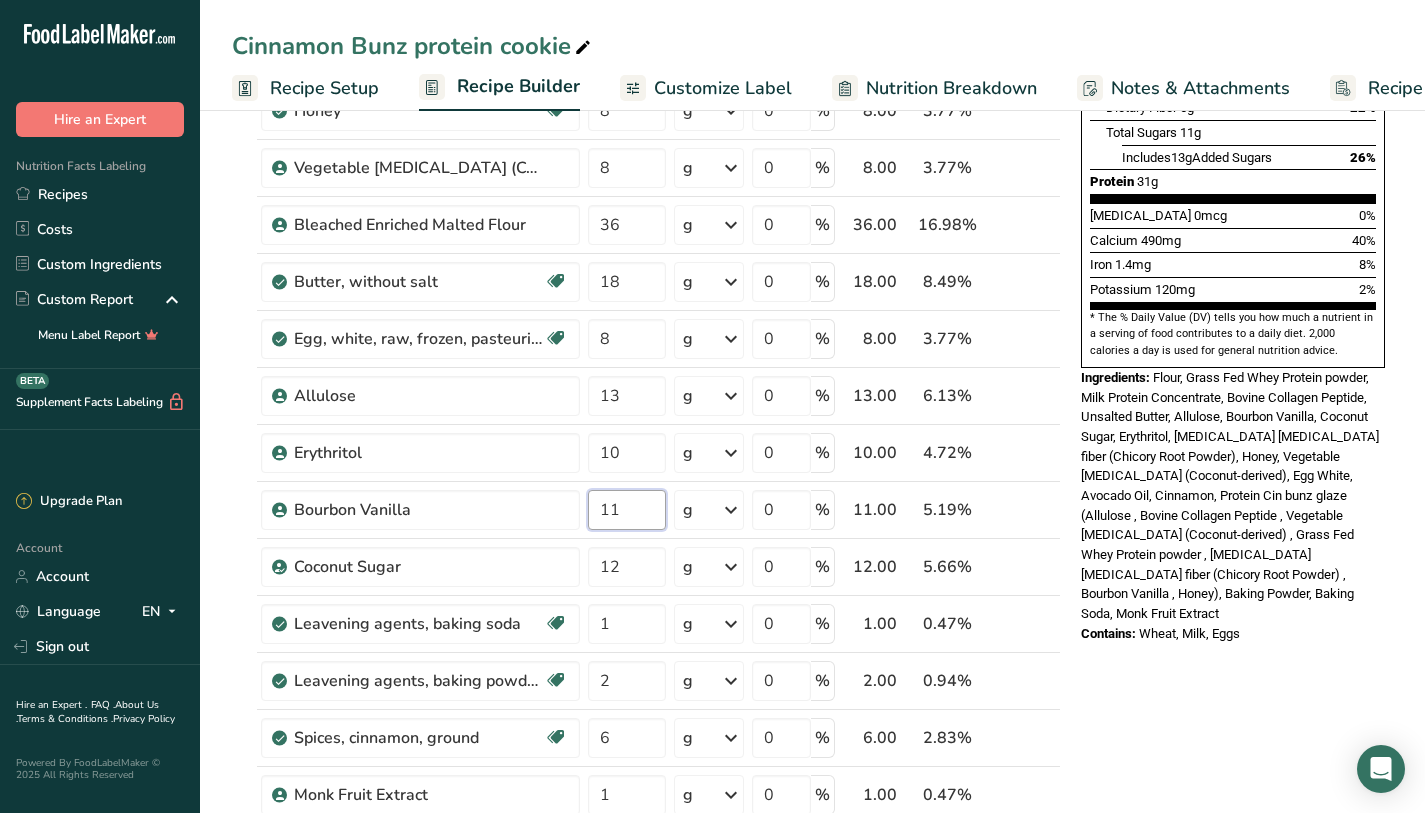 type on "11" 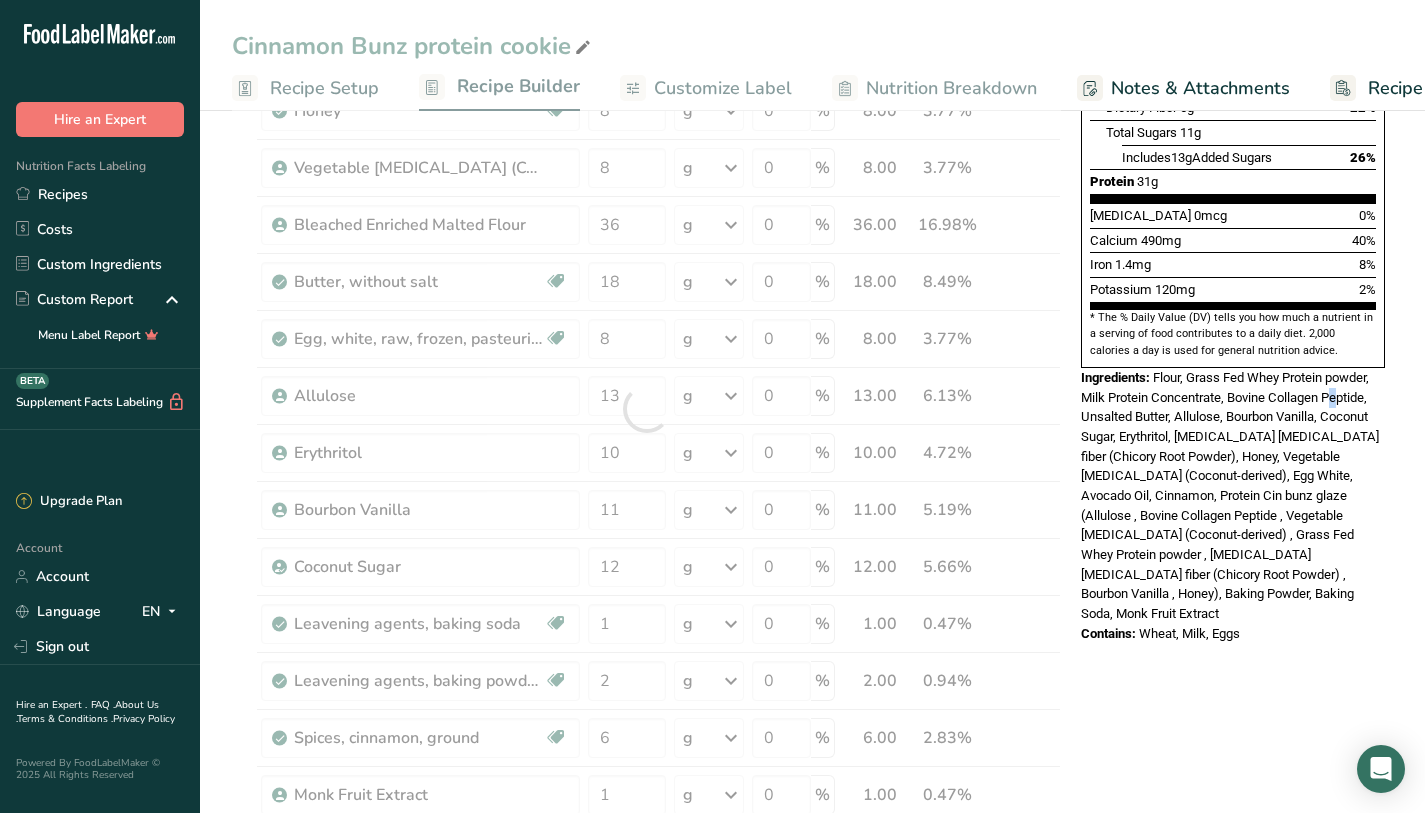 click on "Flour, Grass Fed Whey Protein powder, Milk Protein Concentrate, Bovine Collagen Peptide, Unsalted Butter, Allulose, Bourbon Vanilla, Coconut Sugar, Erythritol, [MEDICAL_DATA] [MEDICAL_DATA] fiber (Chicory Root Powder), Honey, Vegetable [MEDICAL_DATA] (Coconut-derived), Egg White, Avocado Oil, Cinnamon, Protein Cin bunz glaze (Allulose , Bovine Collagen Peptide , Vegetable [MEDICAL_DATA] (Coconut-derived) , Grass Fed Whey Protein powder , [MEDICAL_DATA] [MEDICAL_DATA] fiber (Chicory Root Powder) , Bourbon Vanilla , Honey), Baking Powder, Baking Soda, Monk Fruit Extract" at bounding box center [1230, 495] 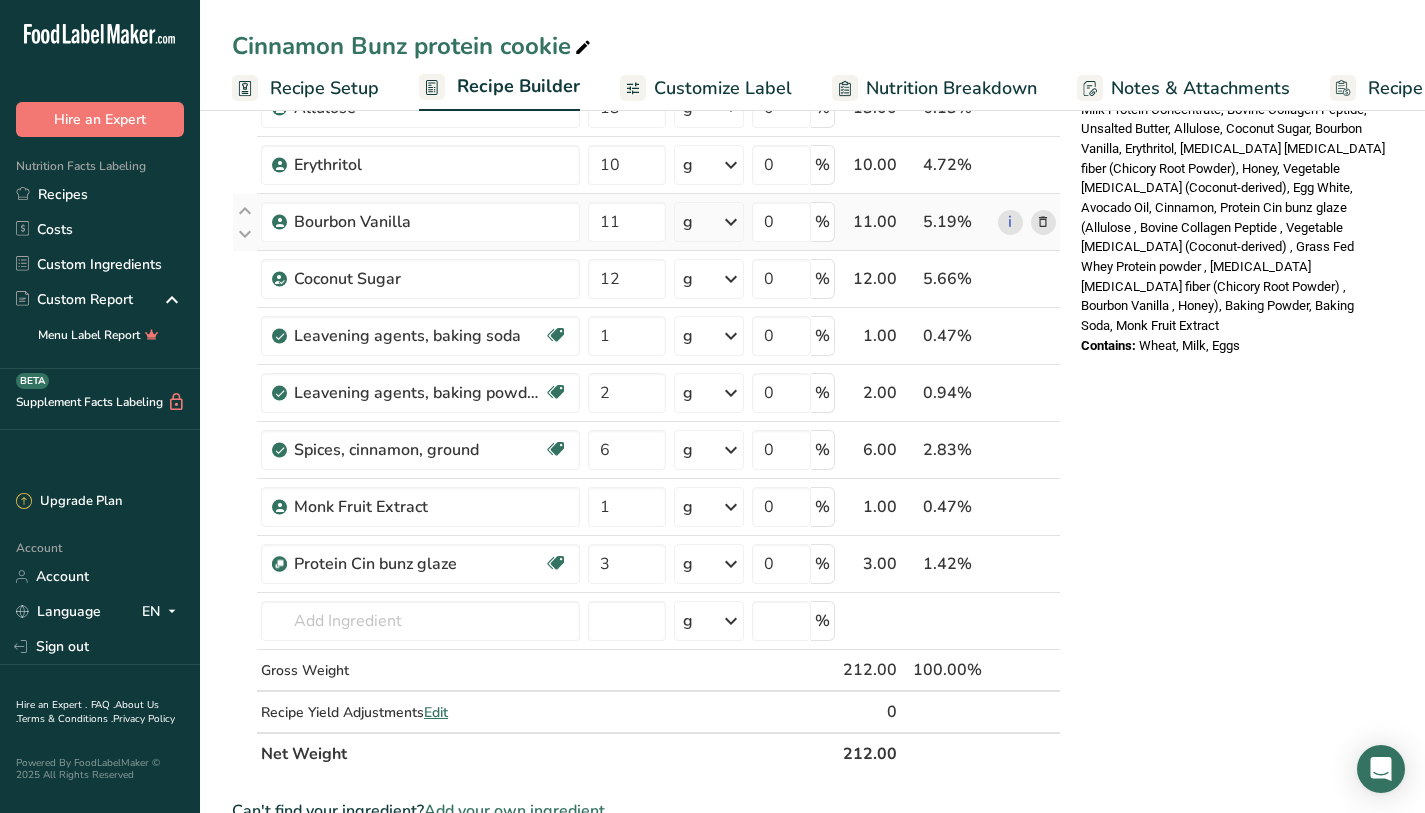 scroll, scrollTop: 656, scrollLeft: 0, axis: vertical 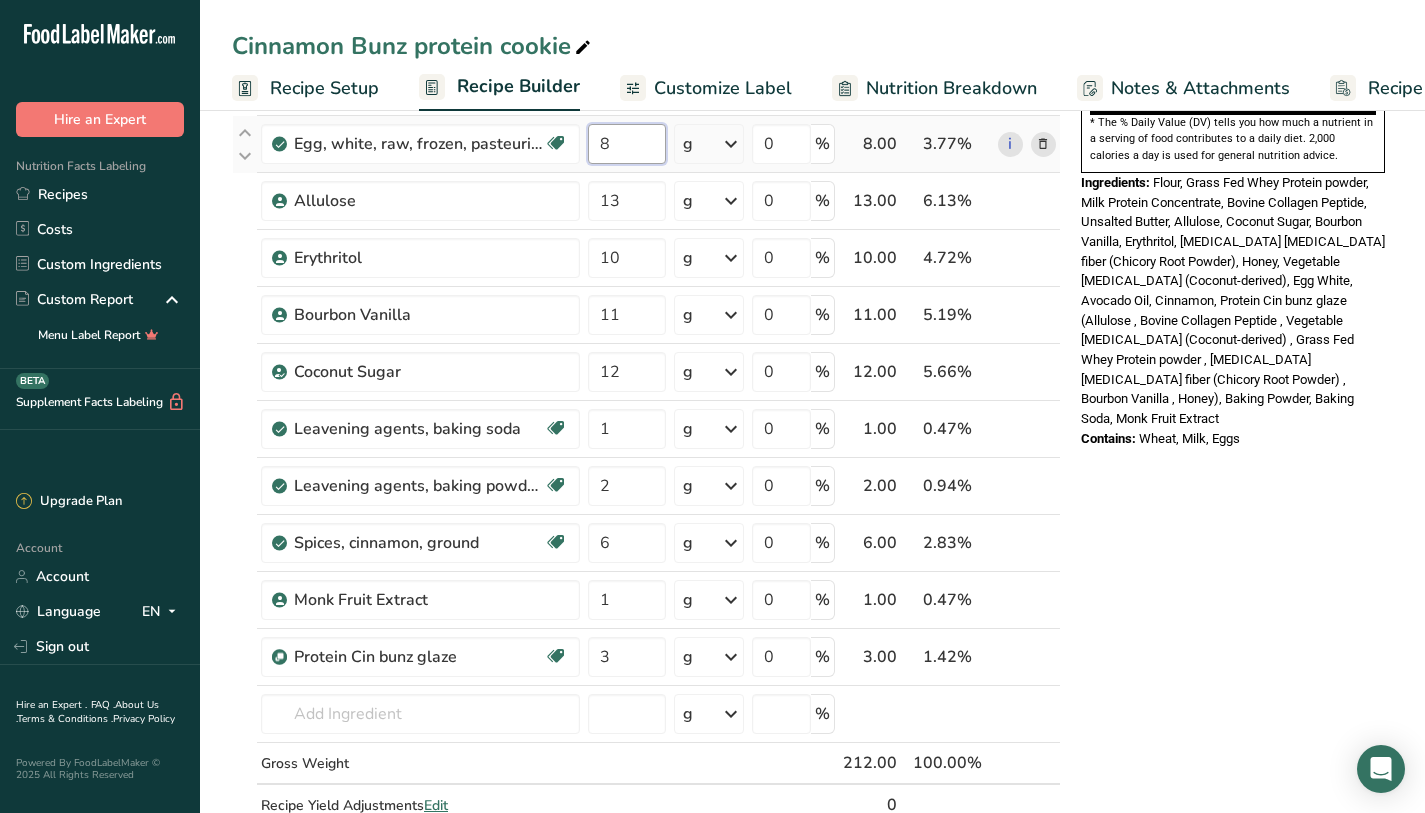 click on "8" at bounding box center (627, 144) 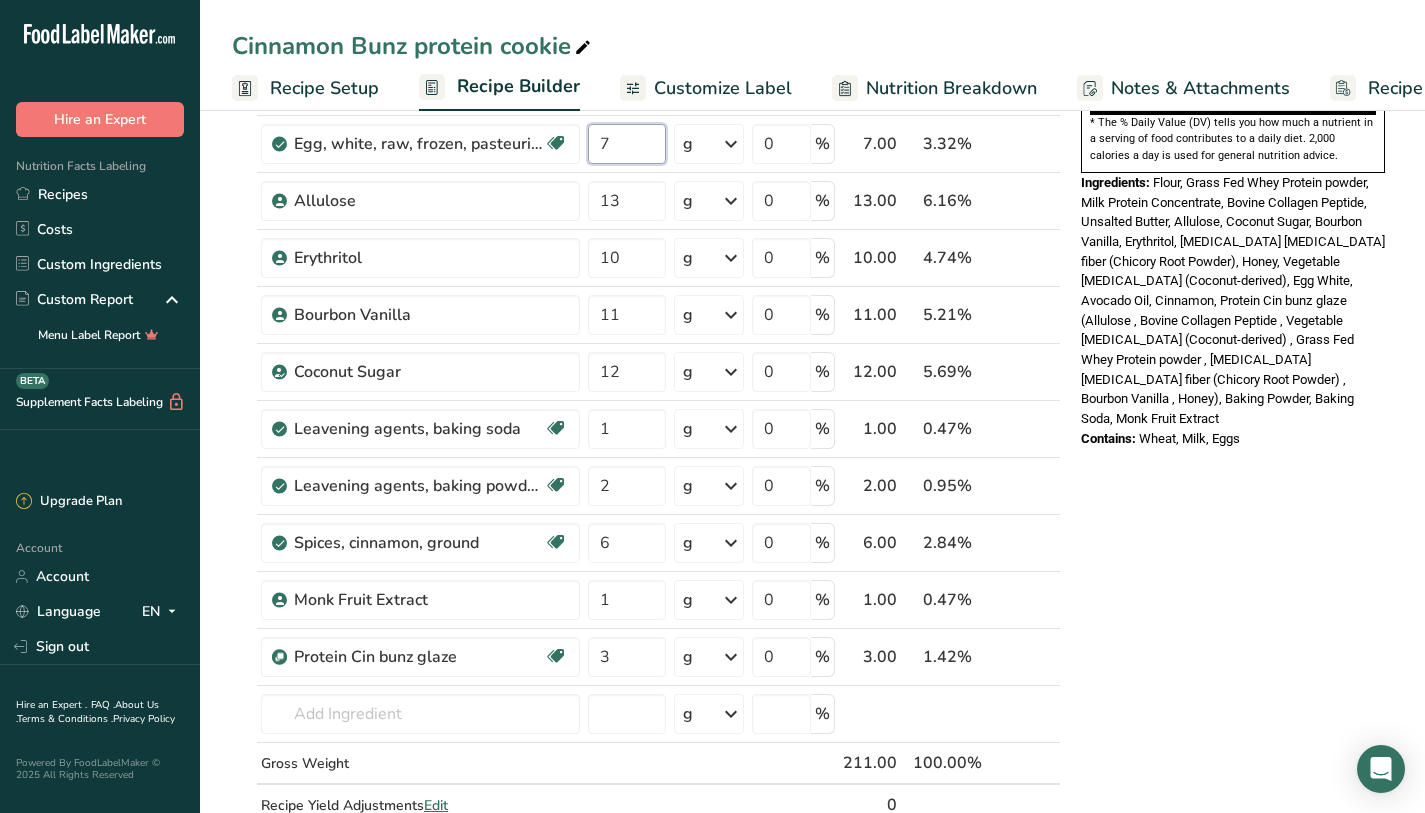 type on "7" 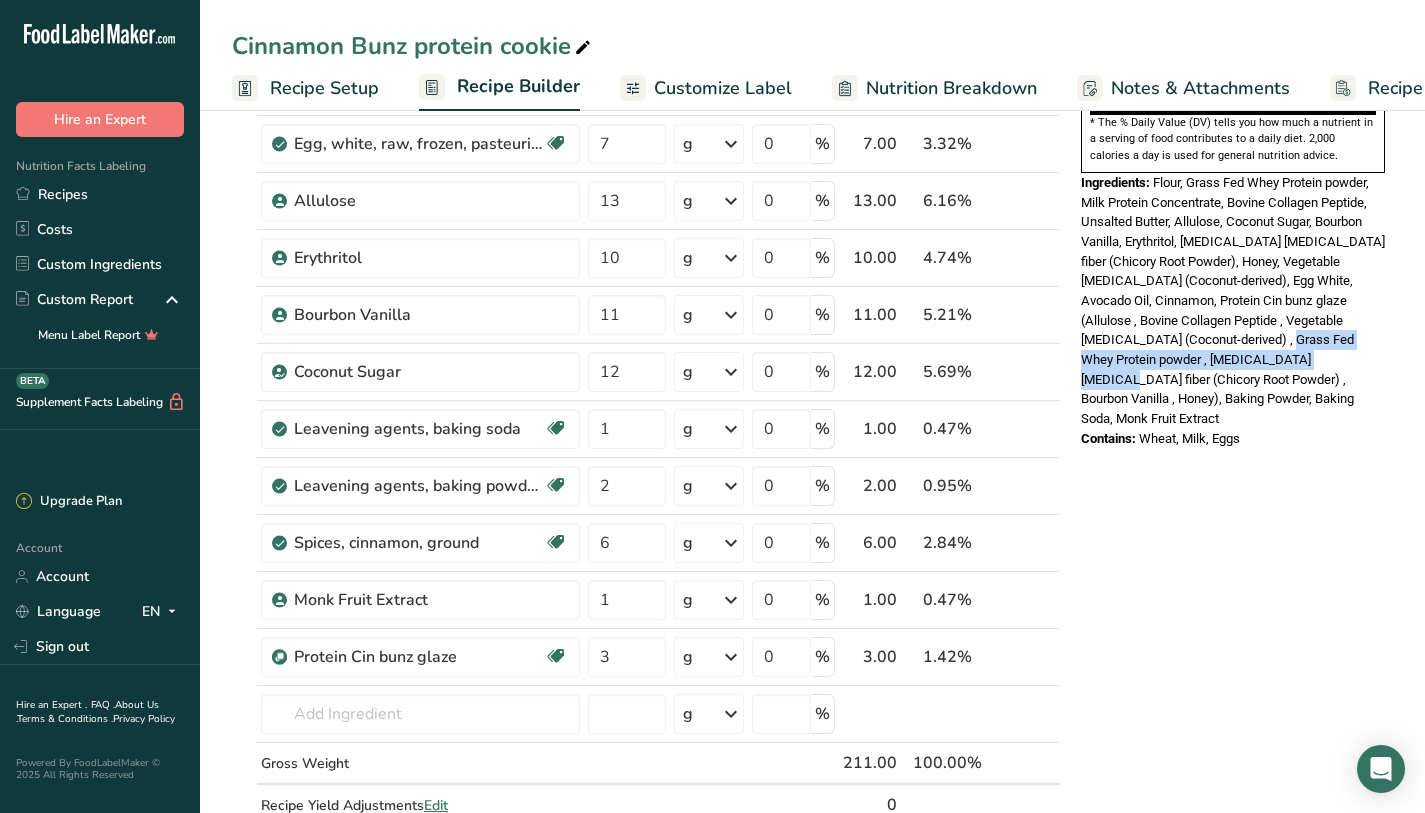 click on "Ingredients:    Flour, Grass Fed Whey Protein powder, Milk Protein Concentrate, Bovine Collagen Peptide, Unsalted Butter, Allulose, Coconut Sugar, Bourbon Vanilla, Erythritol, [MEDICAL_DATA] [MEDICAL_DATA] fiber (Chicory Root Powder), Honey, Vegetable [MEDICAL_DATA] (Coconut-derived), Egg White, Avocado Oil, Cinnamon, Protein Cin bunz glaze (Allulose , Bovine Collagen Peptide , Vegetable [MEDICAL_DATA] (Coconut-derived) , Grass Fed Whey Protein powder , [MEDICAL_DATA] [MEDICAL_DATA] fiber (Chicory Root Powder) , Bourbon Vanilla , Honey), Baking Powder, Baking Soda, Monk Fruit Extract" at bounding box center [1233, 301] 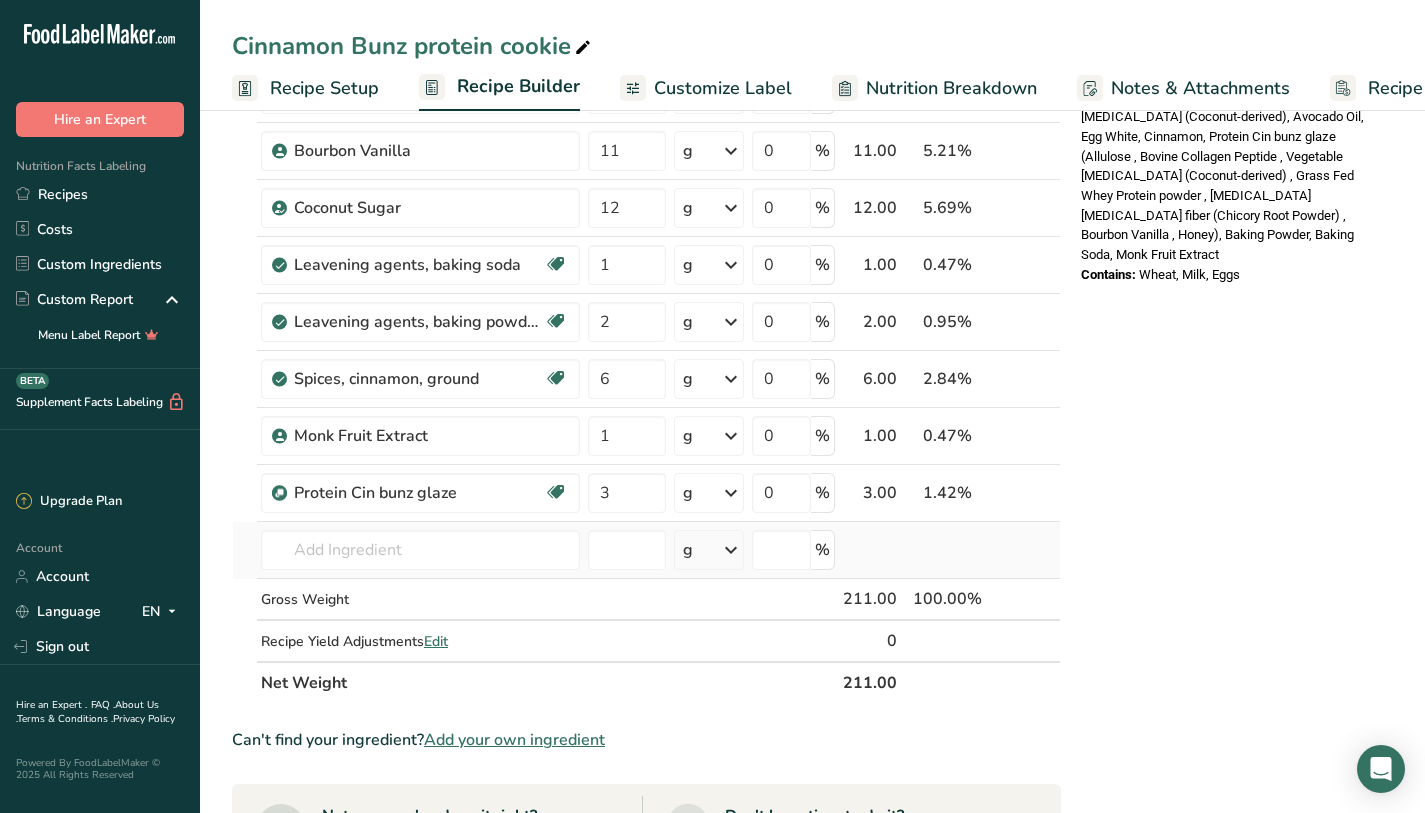 scroll, scrollTop: 837, scrollLeft: 0, axis: vertical 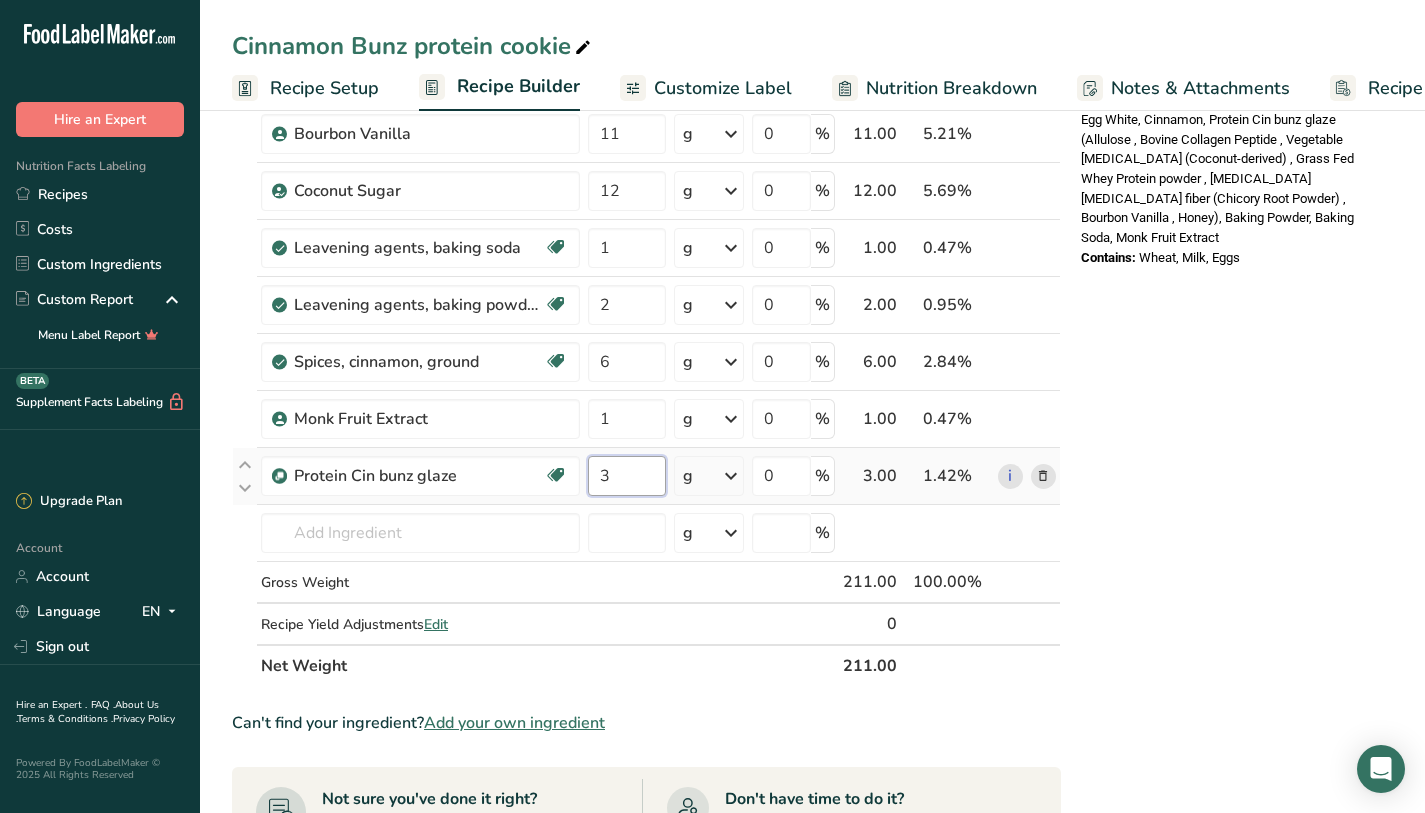 drag, startPoint x: 636, startPoint y: 468, endPoint x: 590, endPoint y: 478, distance: 47.07441 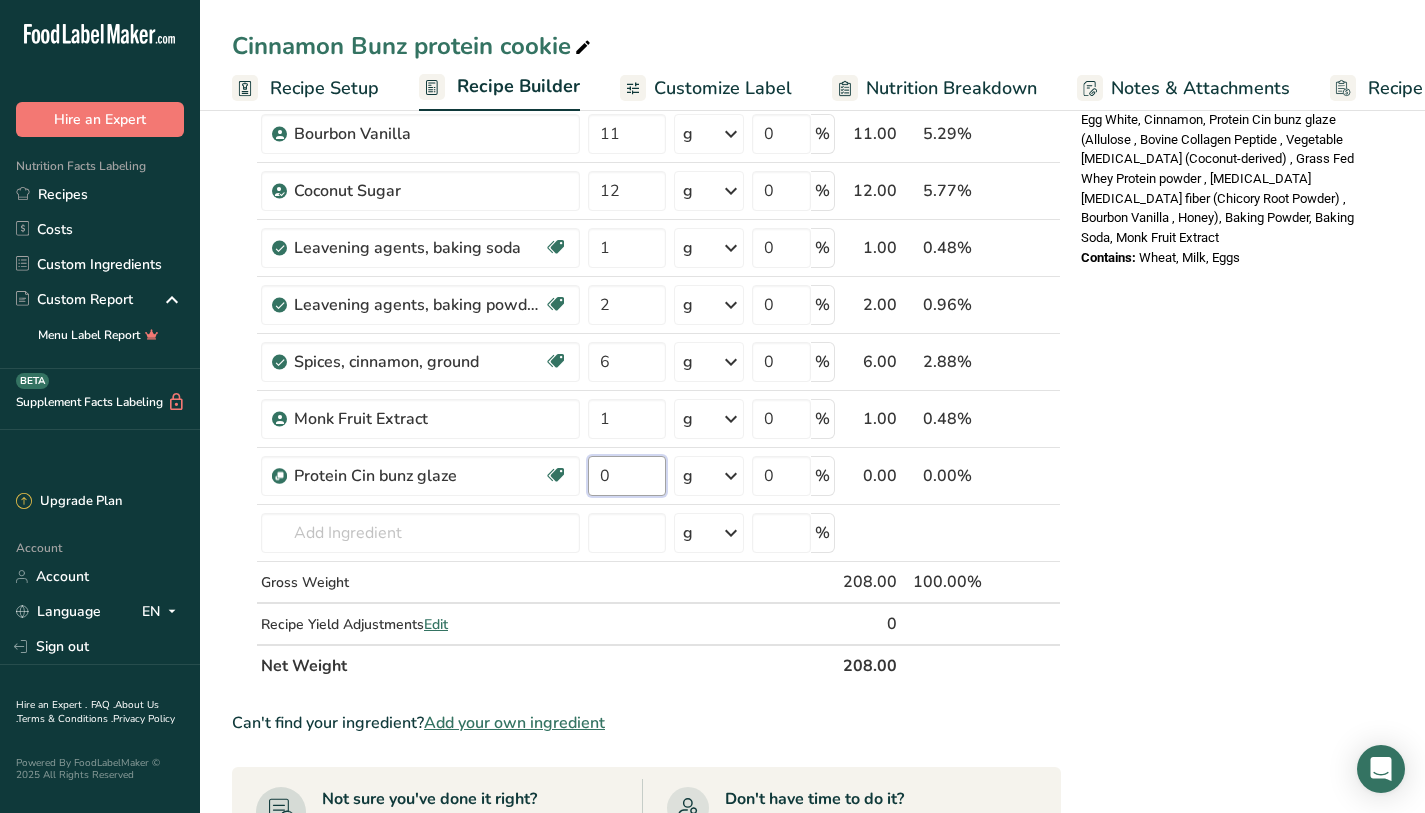 type on "0" 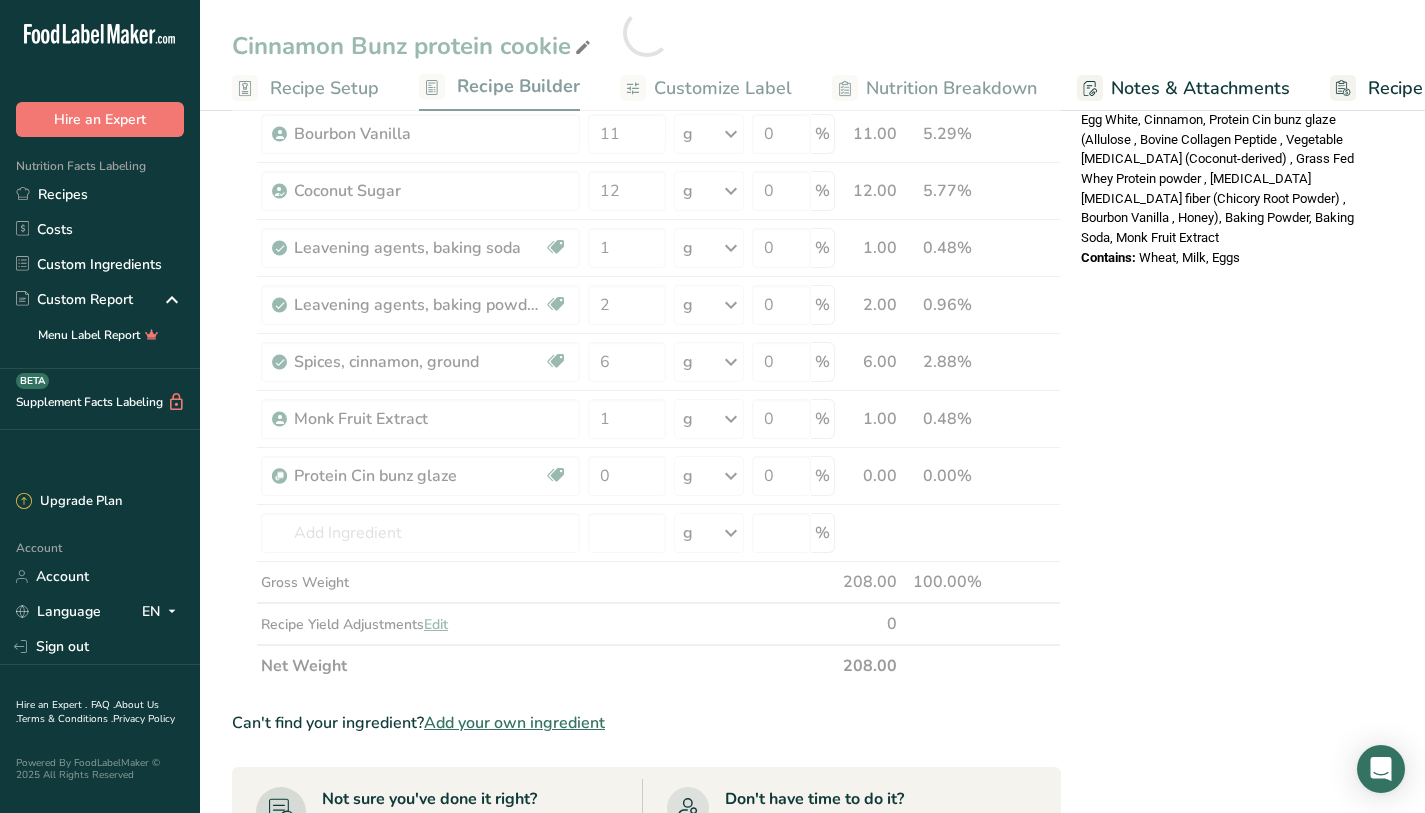 click on "Nutrition Facts
1 Serving Per Container
Serving Size
109g
Amount Per Serving
Calories
370
% Daily Value *
Total Fat
12g
15%
Saturated Fat
6g
29%
Trans  Fat
0g
[MEDICAL_DATA]
45mg
15%
Sodium
290mg
15%
Total Carbohydrates
47g
17%
Dietary Fiber
6g
22%" at bounding box center (1233, 323) 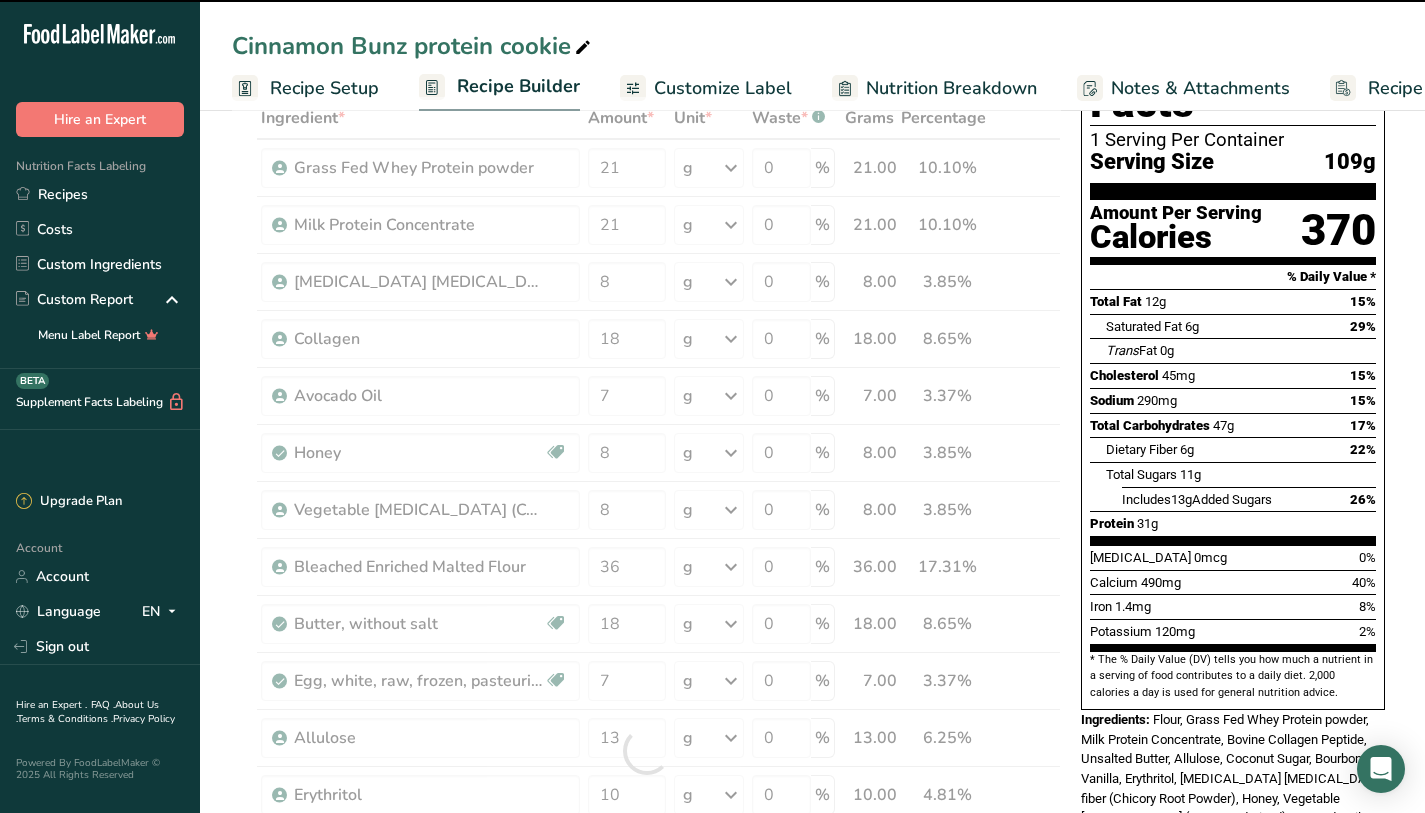 scroll, scrollTop: 0, scrollLeft: 0, axis: both 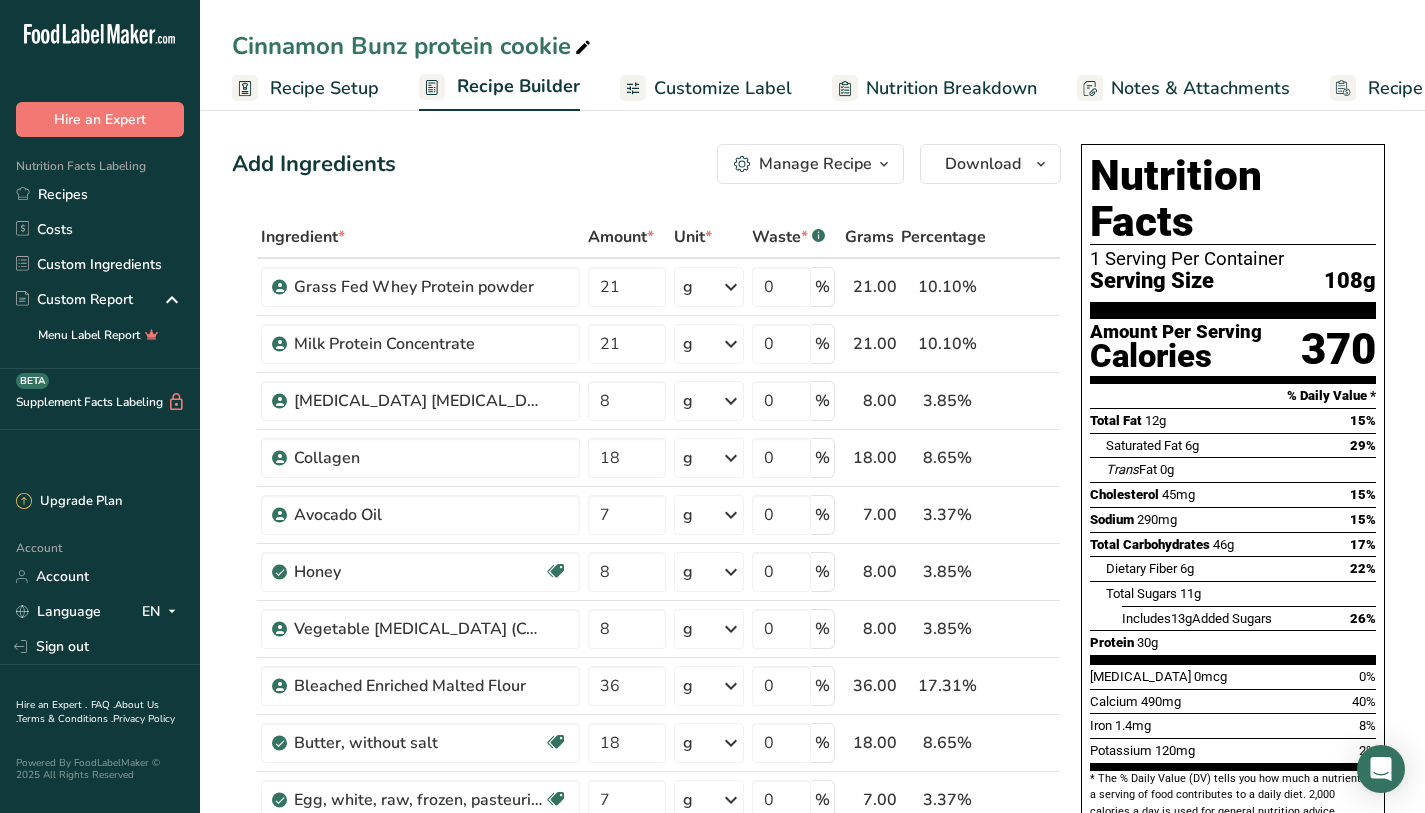 click on "Sodium
290mg
15%" at bounding box center [1233, 519] 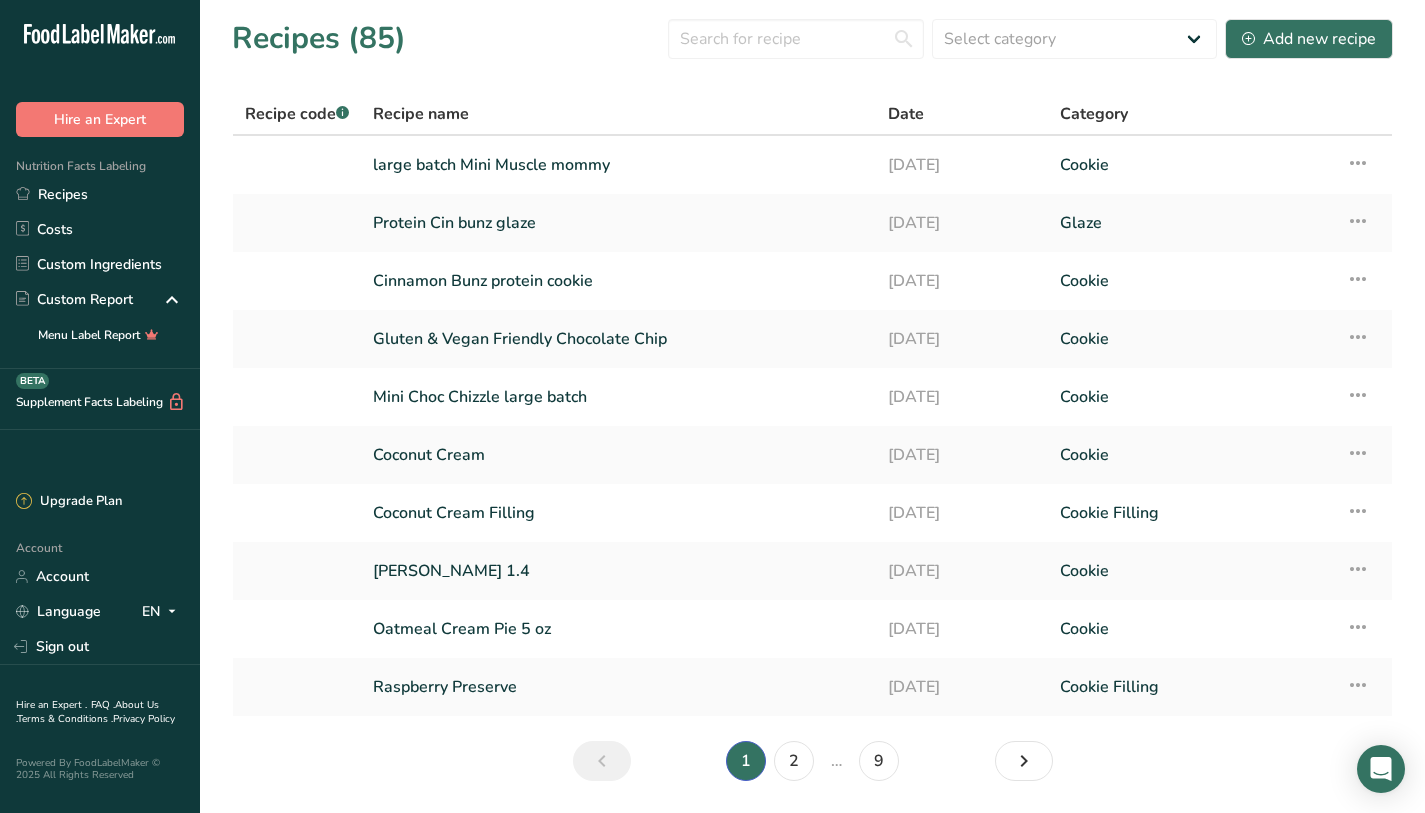 scroll, scrollTop: 0, scrollLeft: 0, axis: both 